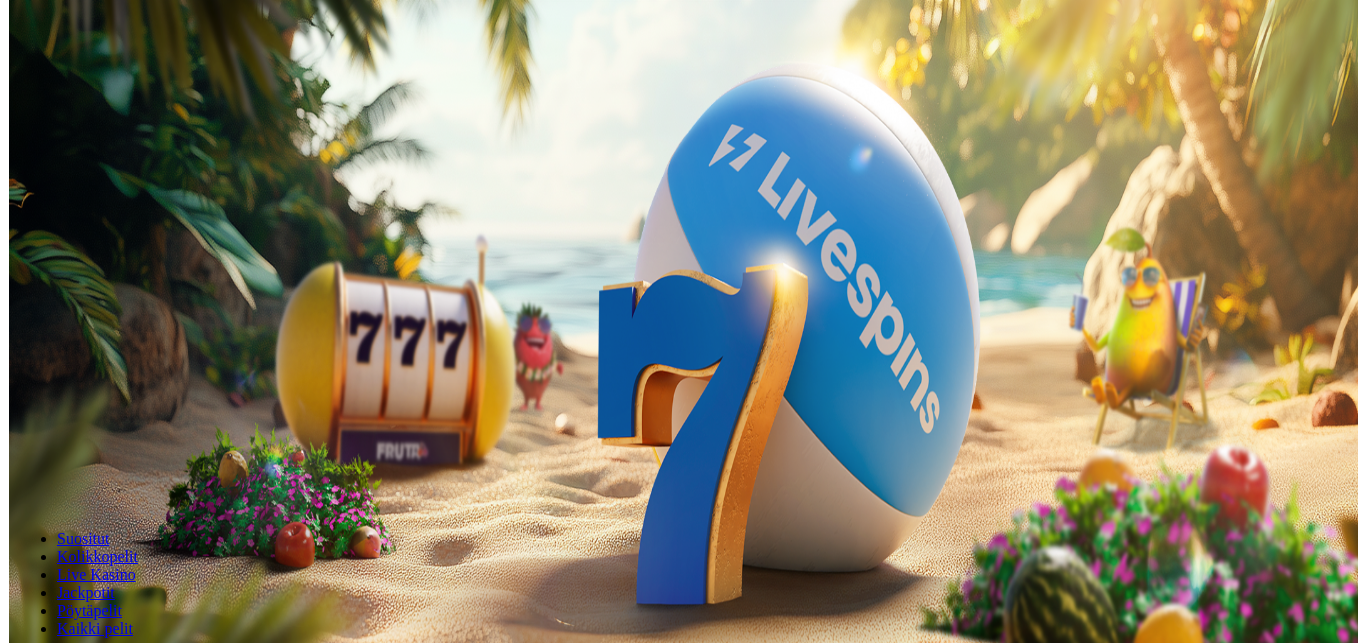 scroll, scrollTop: 0, scrollLeft: 0, axis: both 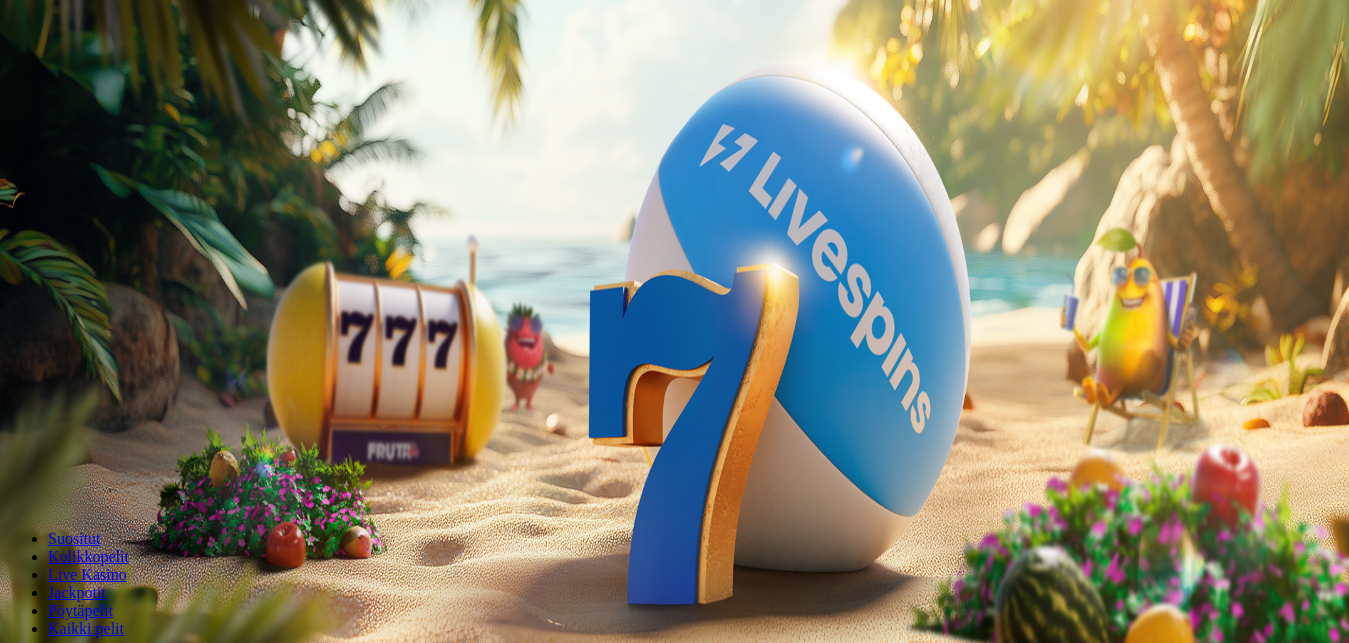 click on "Ymmärrän" at bounding box center (151, 5176) 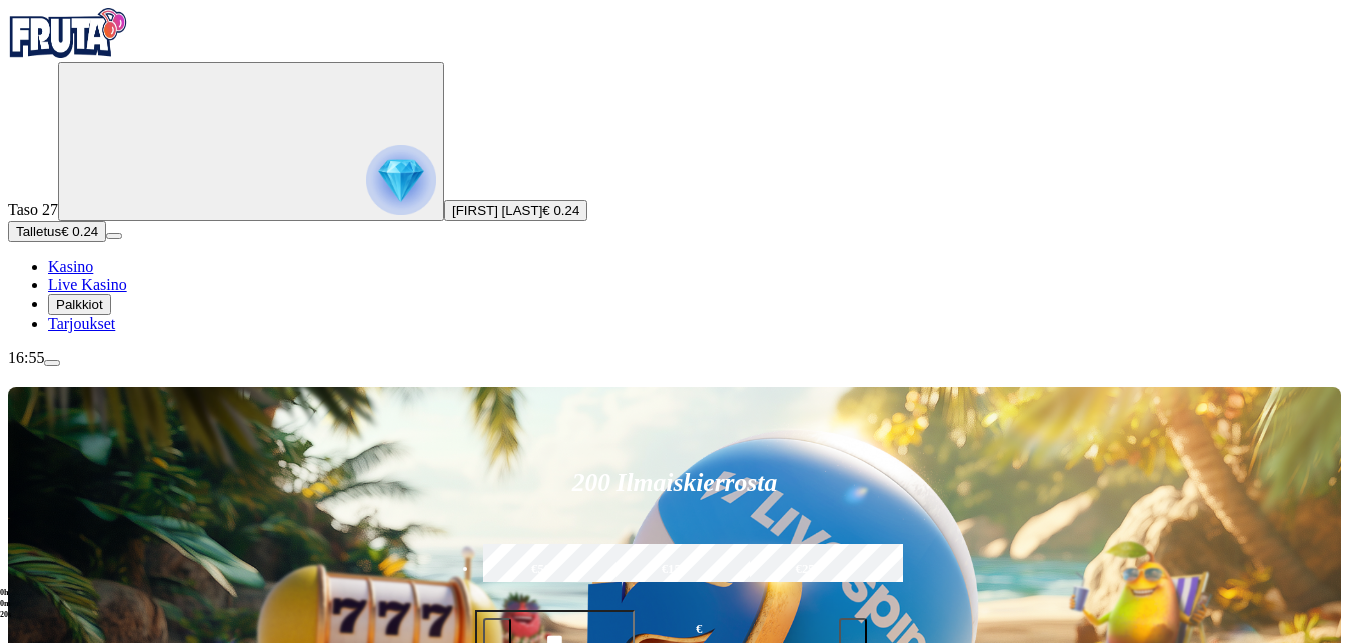 click at bounding box center [401, 180] 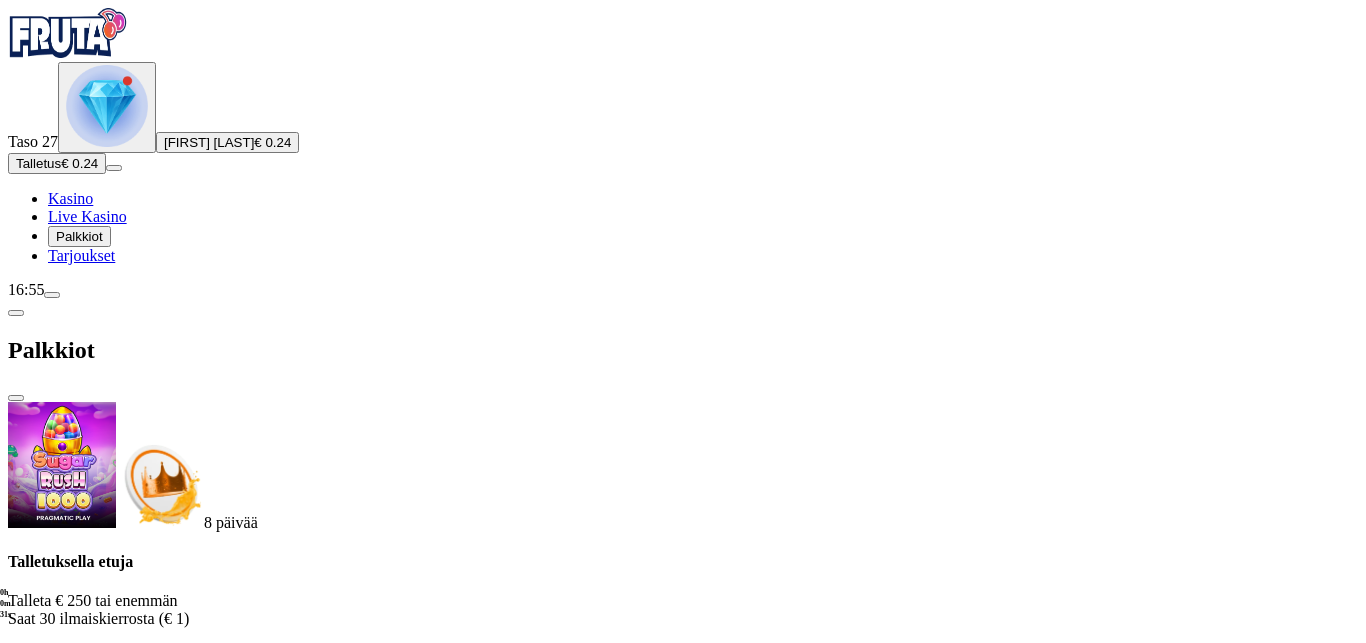 scroll, scrollTop: 538, scrollLeft: 0, axis: vertical 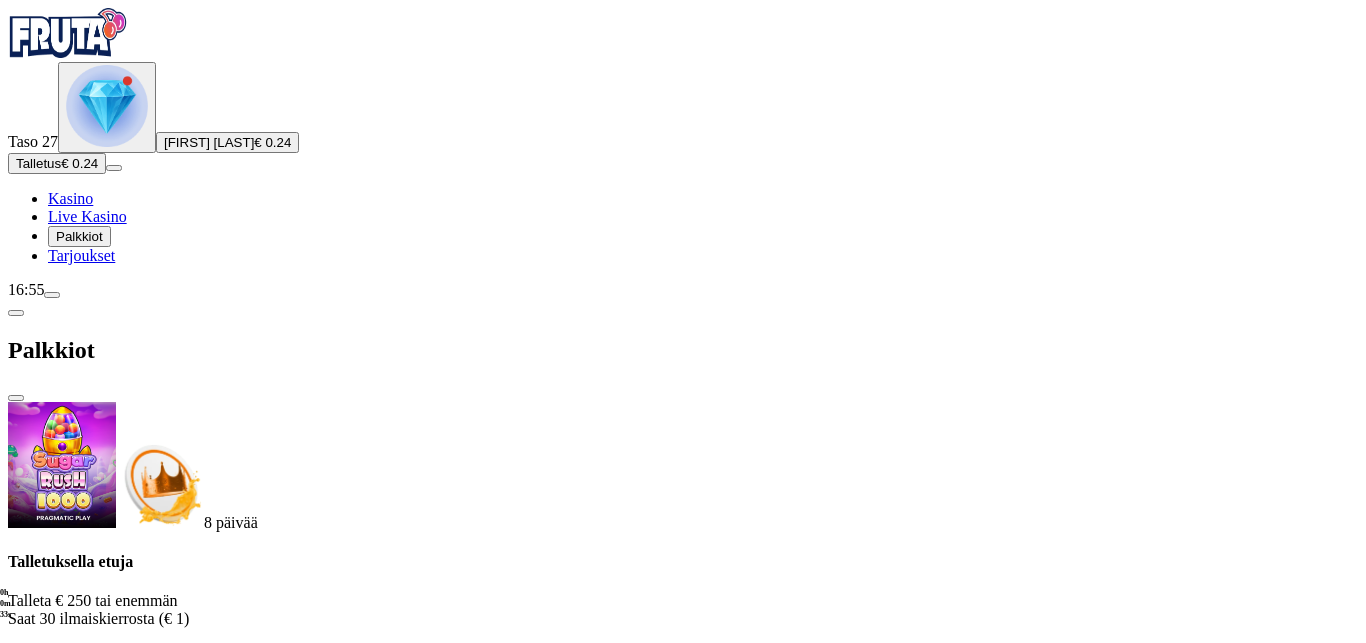 click at bounding box center (112, 1657) 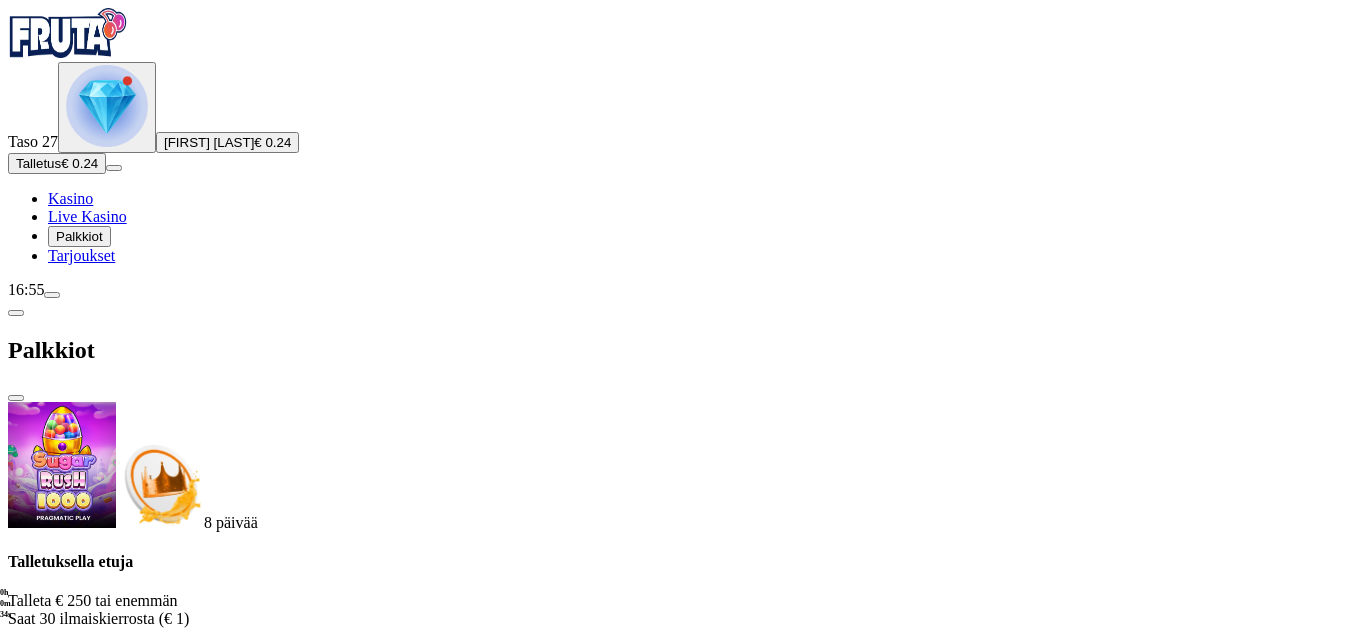 scroll, scrollTop: 0, scrollLeft: 0, axis: both 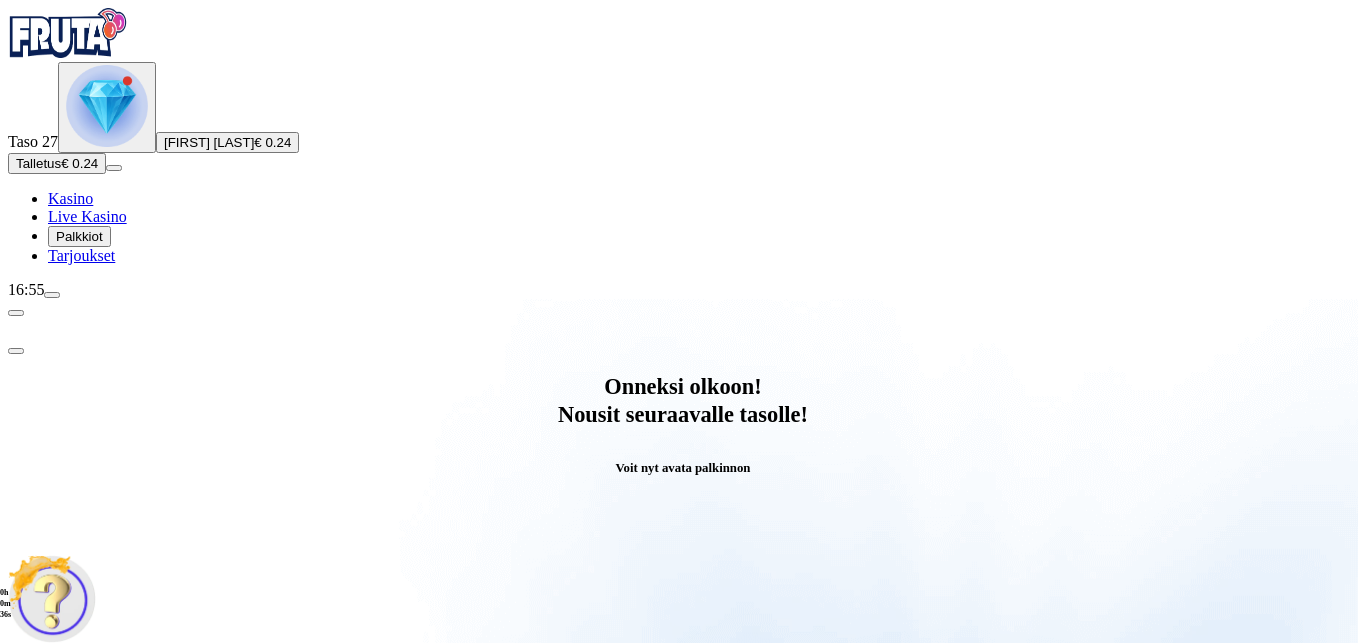 click on "Avaa palkinto" at bounding box center [683, 795] 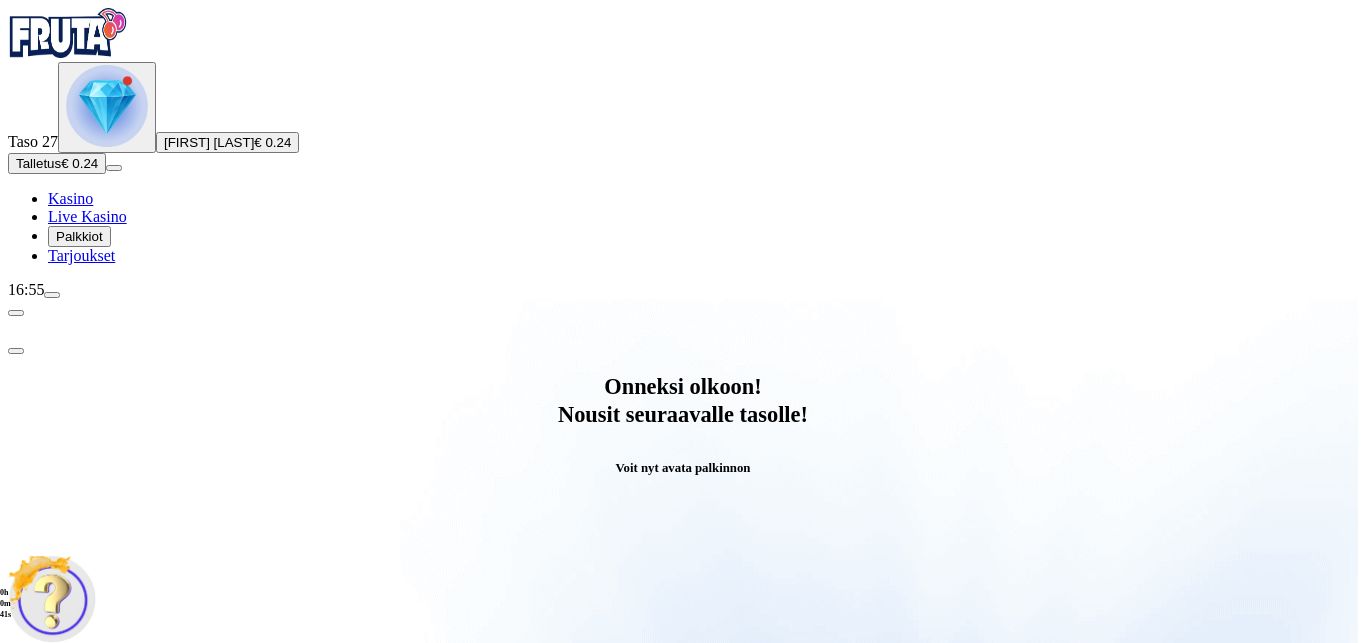 click on "Säästä myöhemmäksi" at bounding box center (682, 1041) 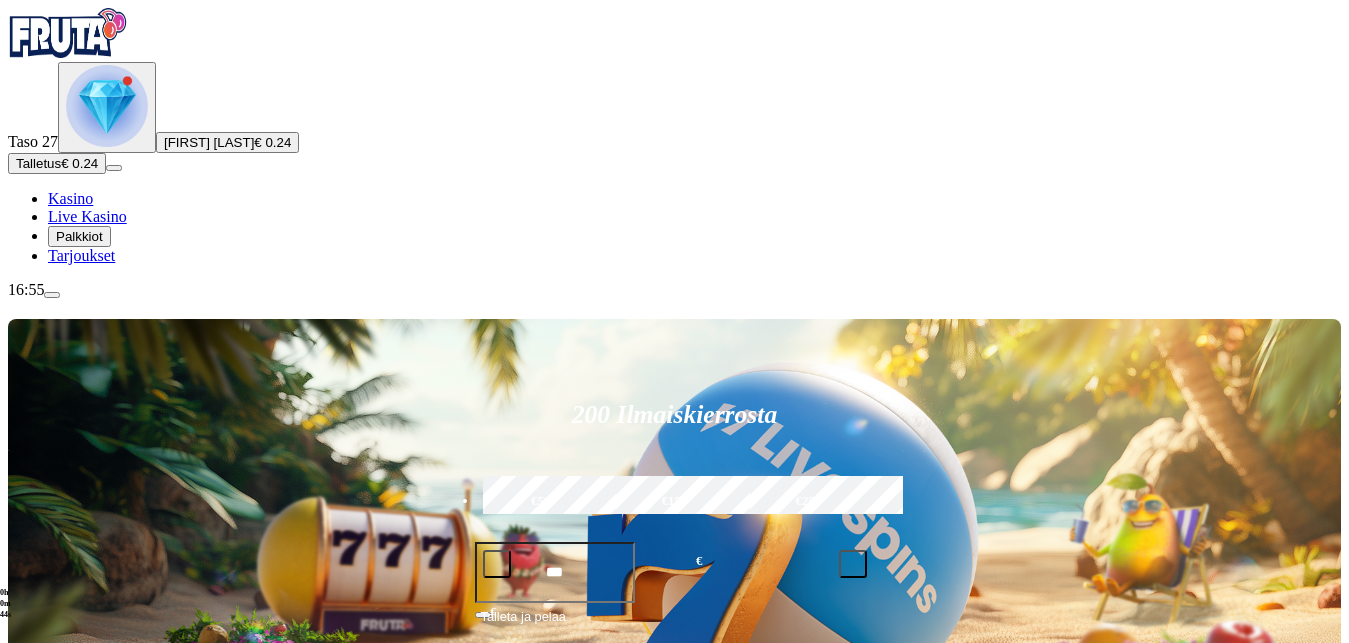 click at bounding box center [107, 106] 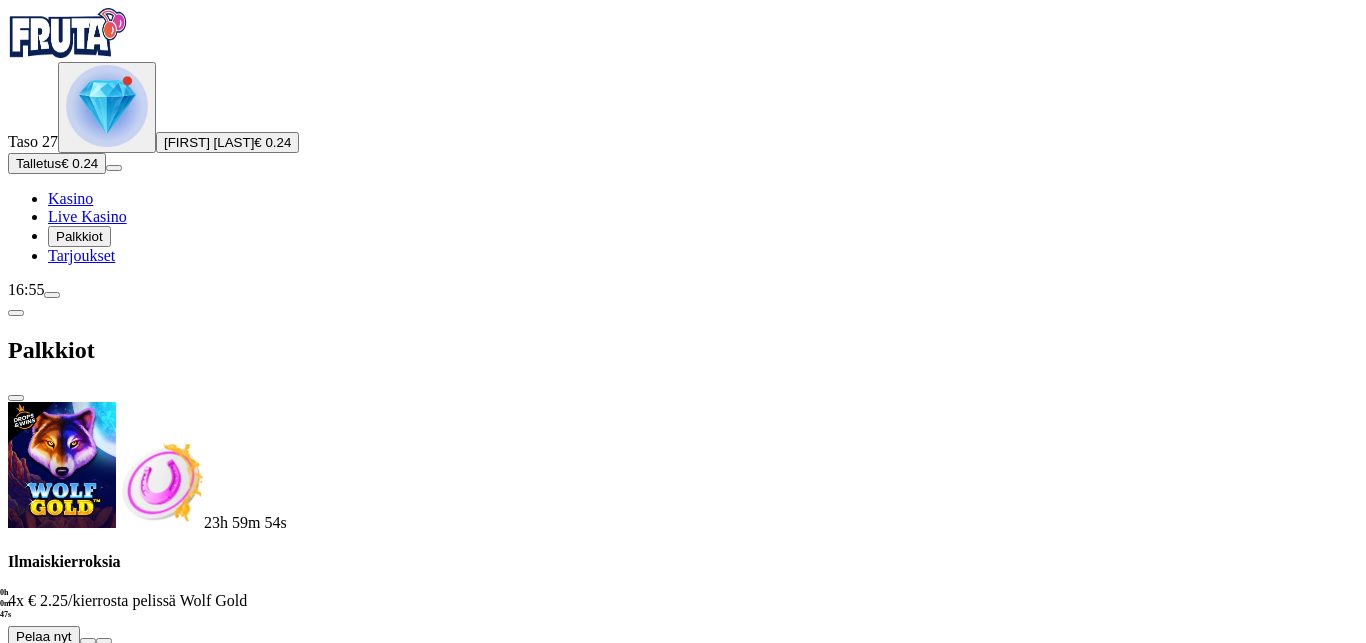 scroll, scrollTop: 403, scrollLeft: 0, axis: vertical 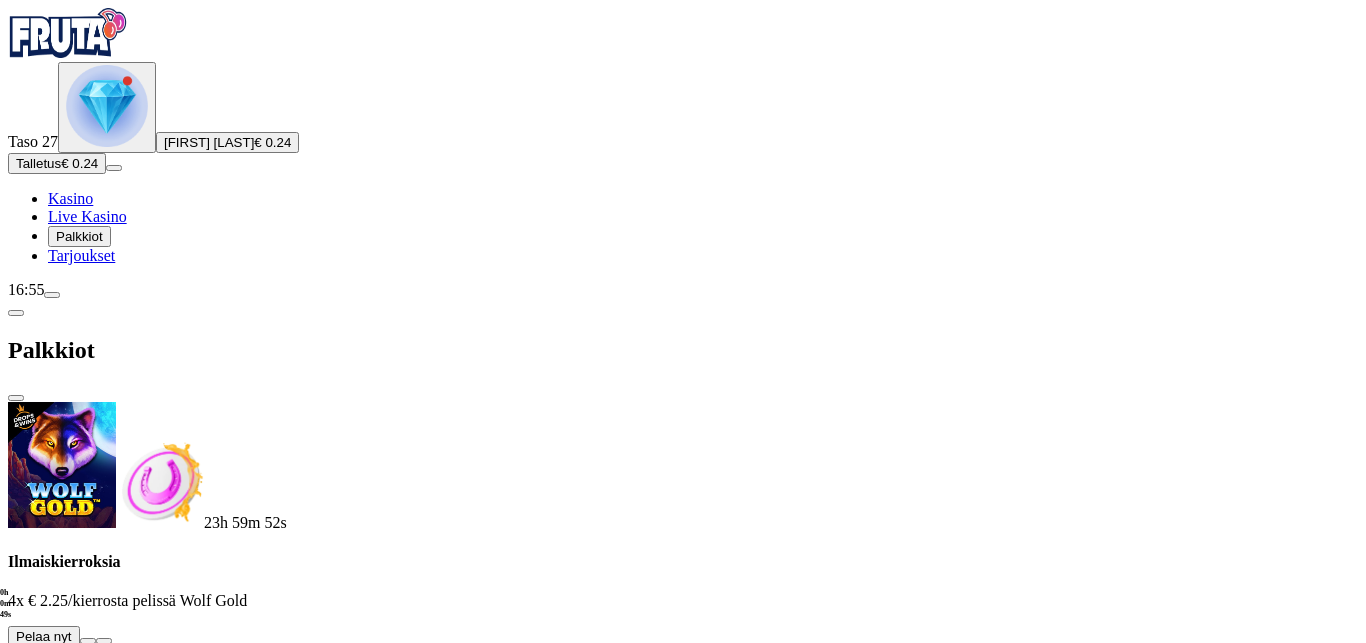 click at bounding box center [112, 1903] 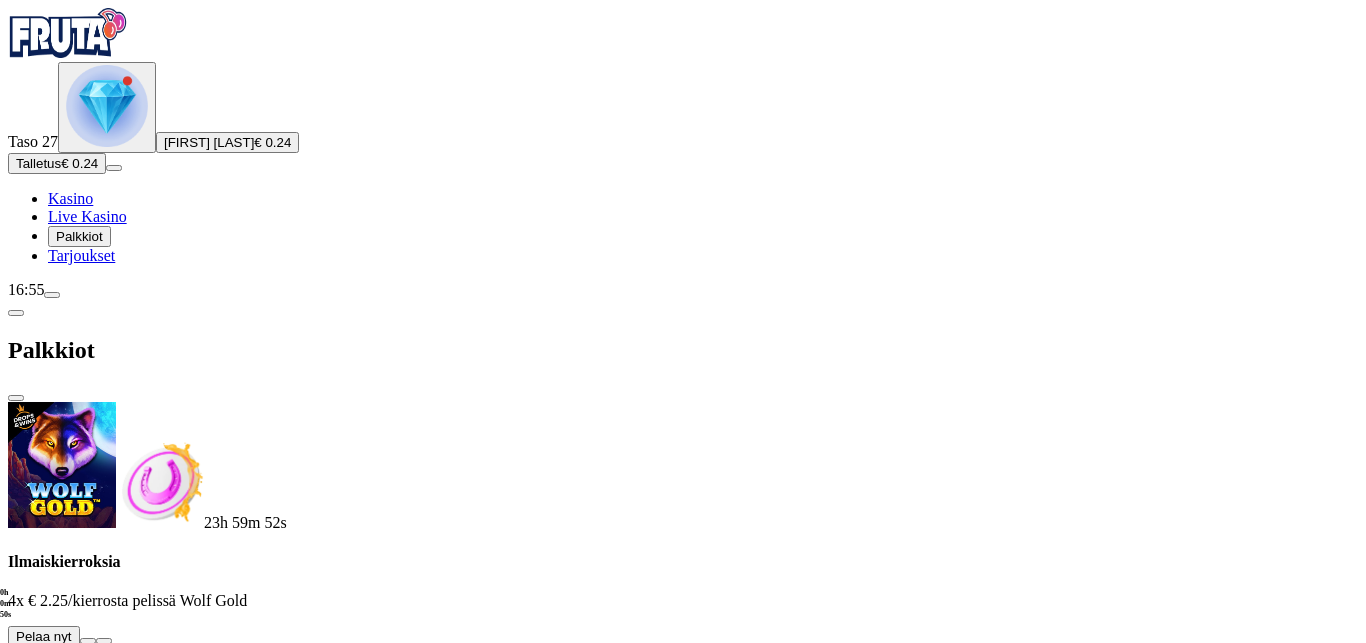 scroll, scrollTop: 0, scrollLeft: 0, axis: both 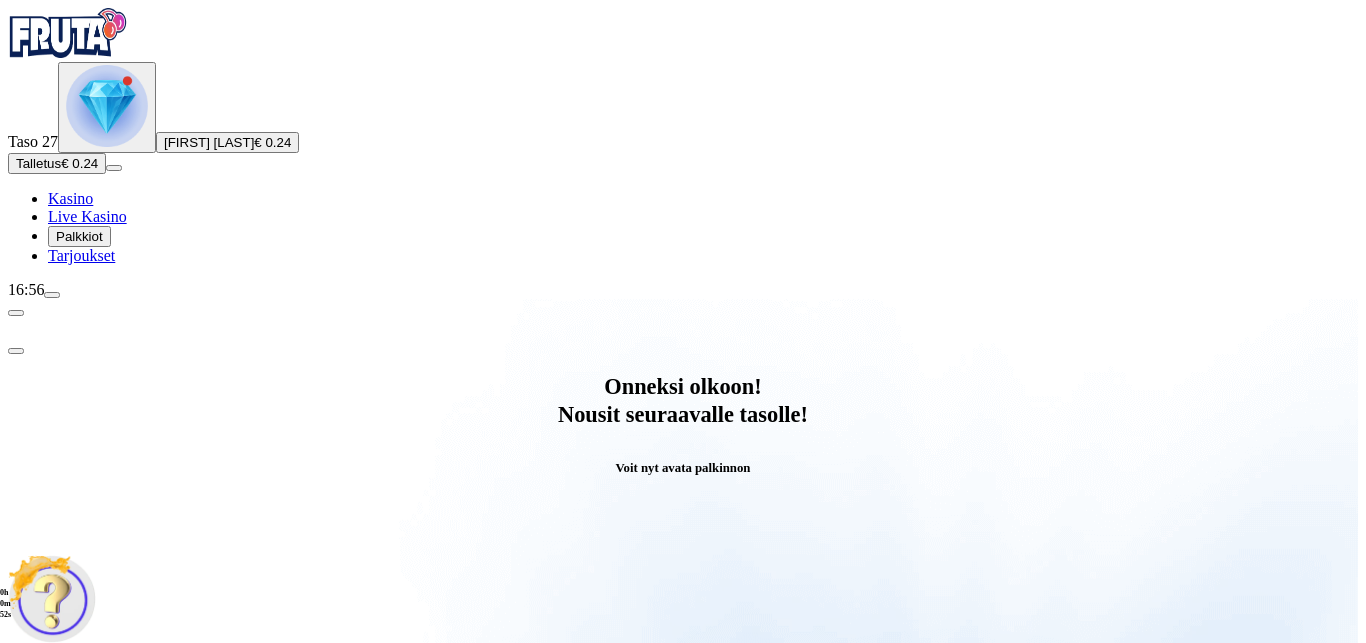 click on "Avaa palkinto" at bounding box center [683, 795] 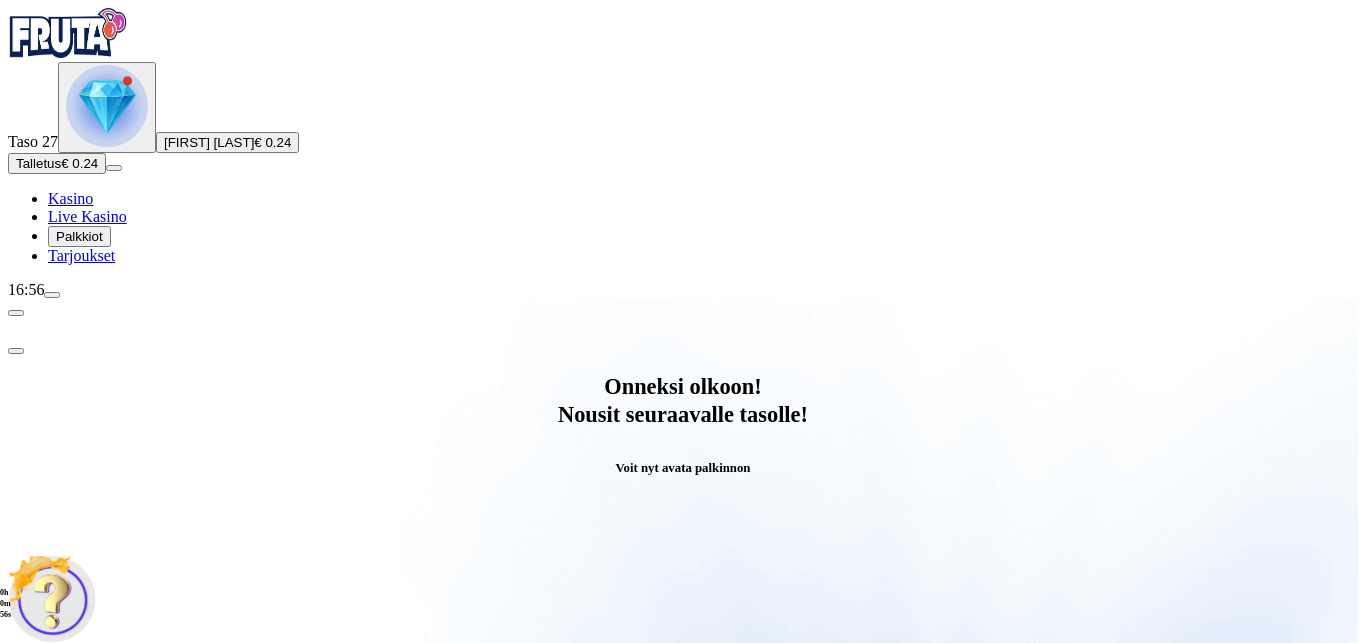 click at bounding box center (88, 999) 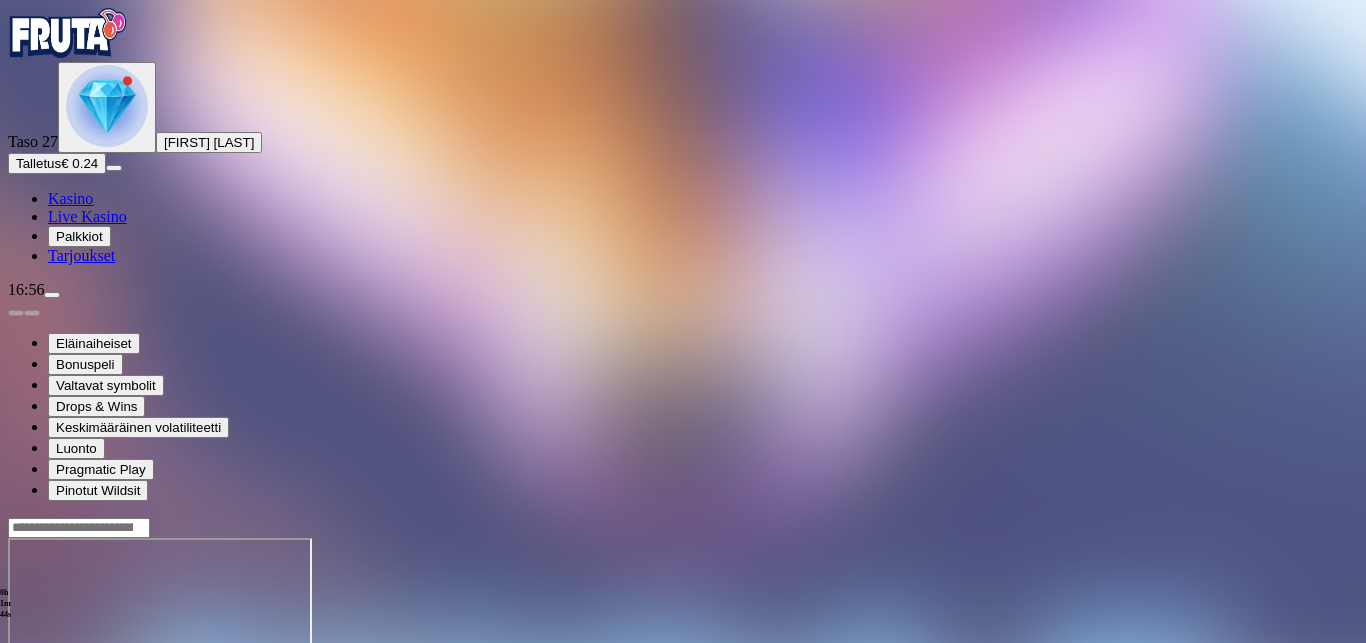 click at bounding box center [107, 106] 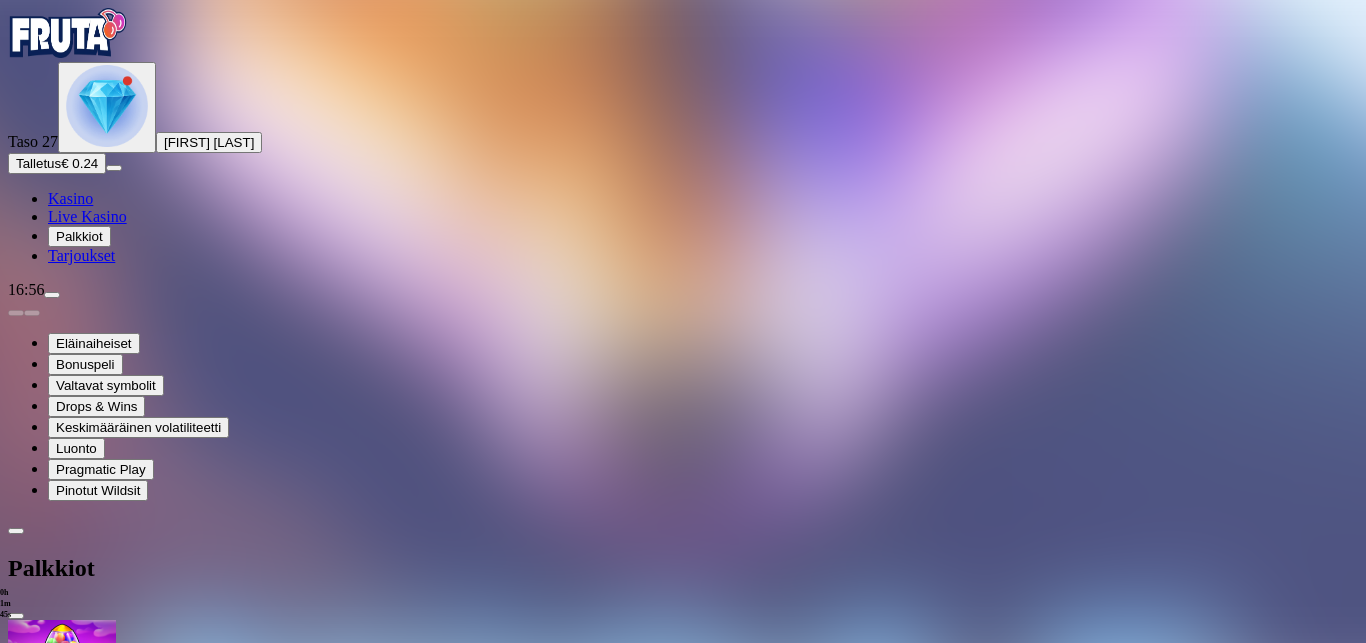scroll, scrollTop: 370, scrollLeft: 0, axis: vertical 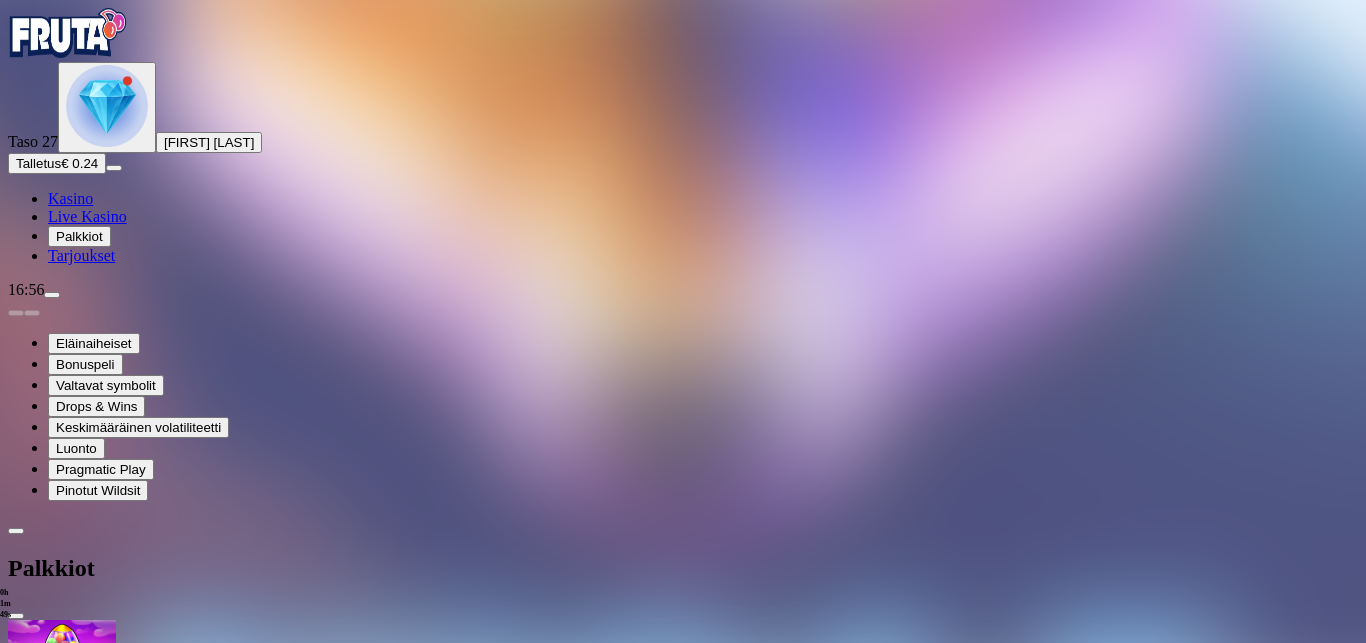 click at bounding box center (112, 1875) 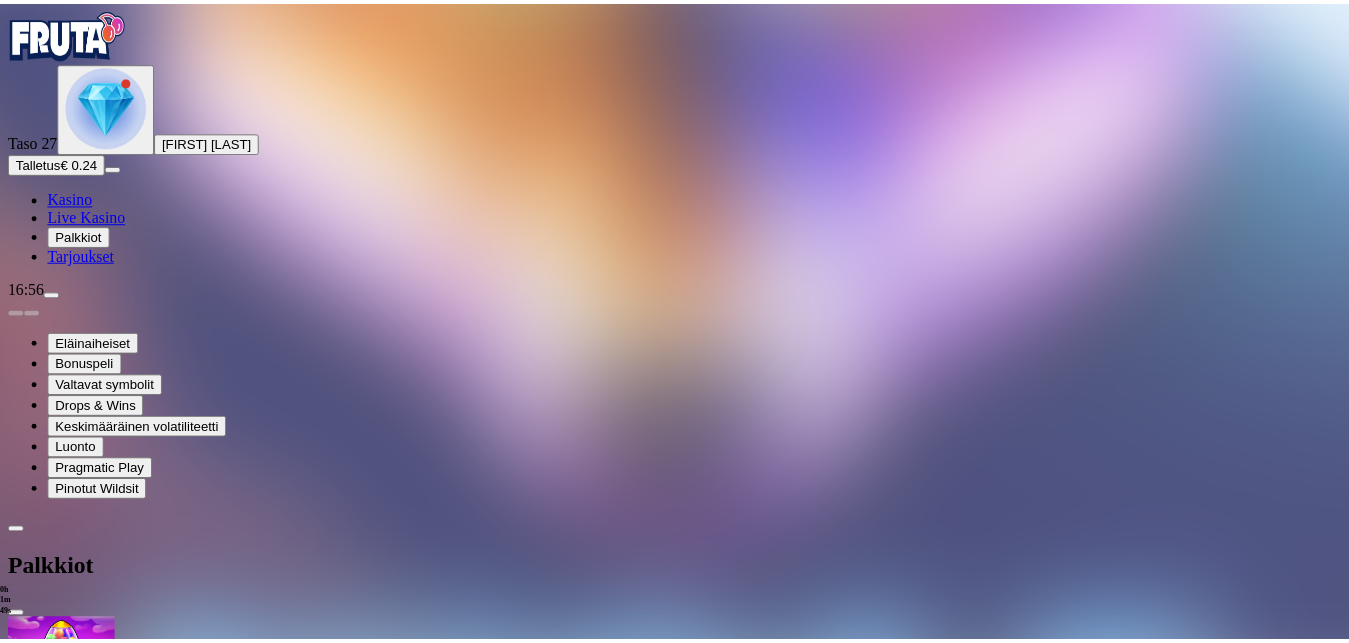 scroll, scrollTop: 0, scrollLeft: 0, axis: both 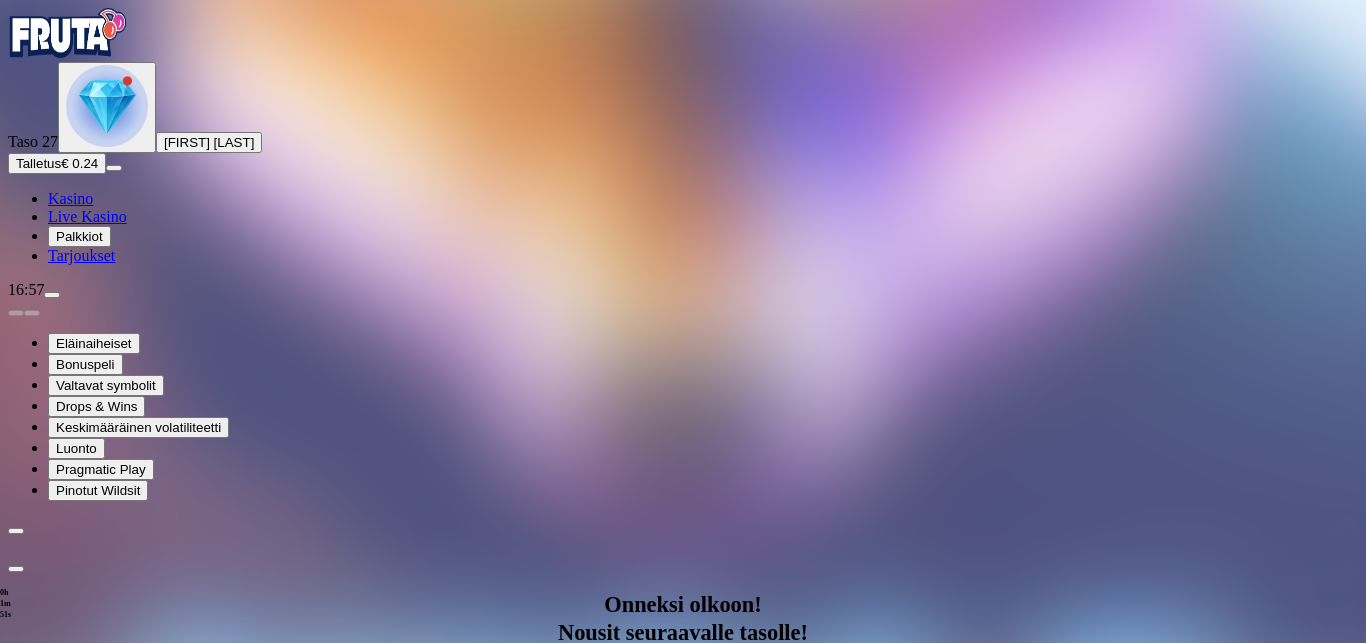 click on "Avaa palkinto" at bounding box center [683, 1013] 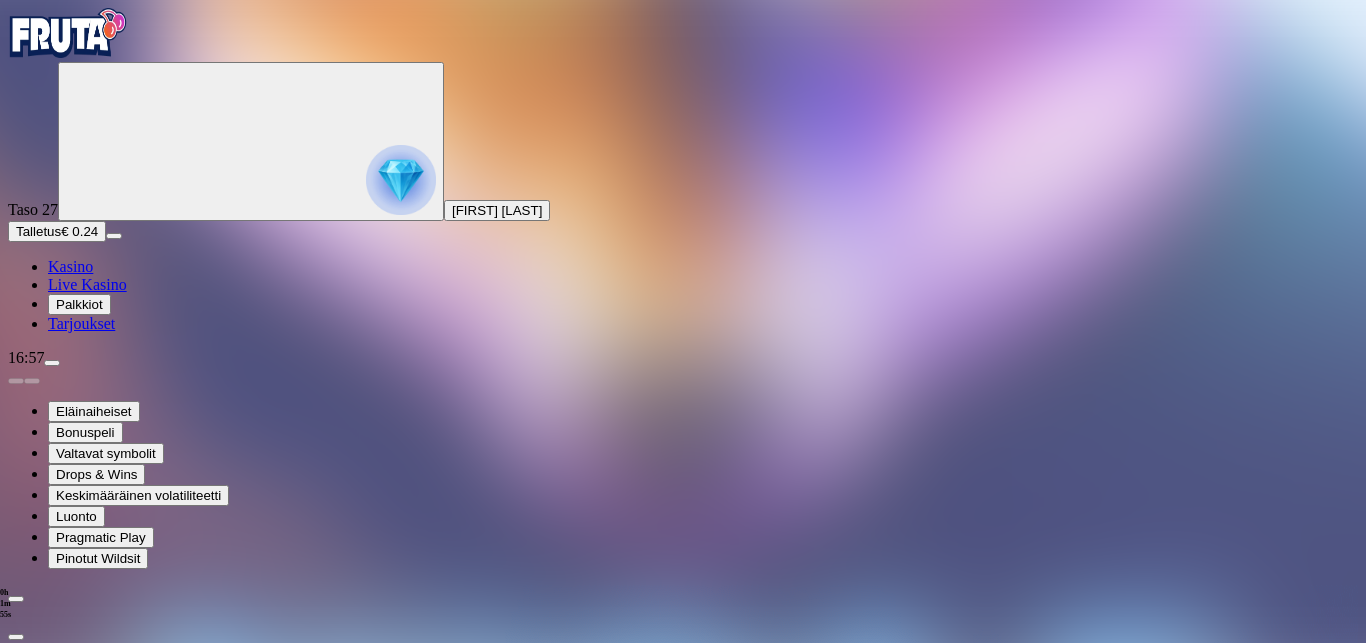 click at bounding box center (88, 1285) 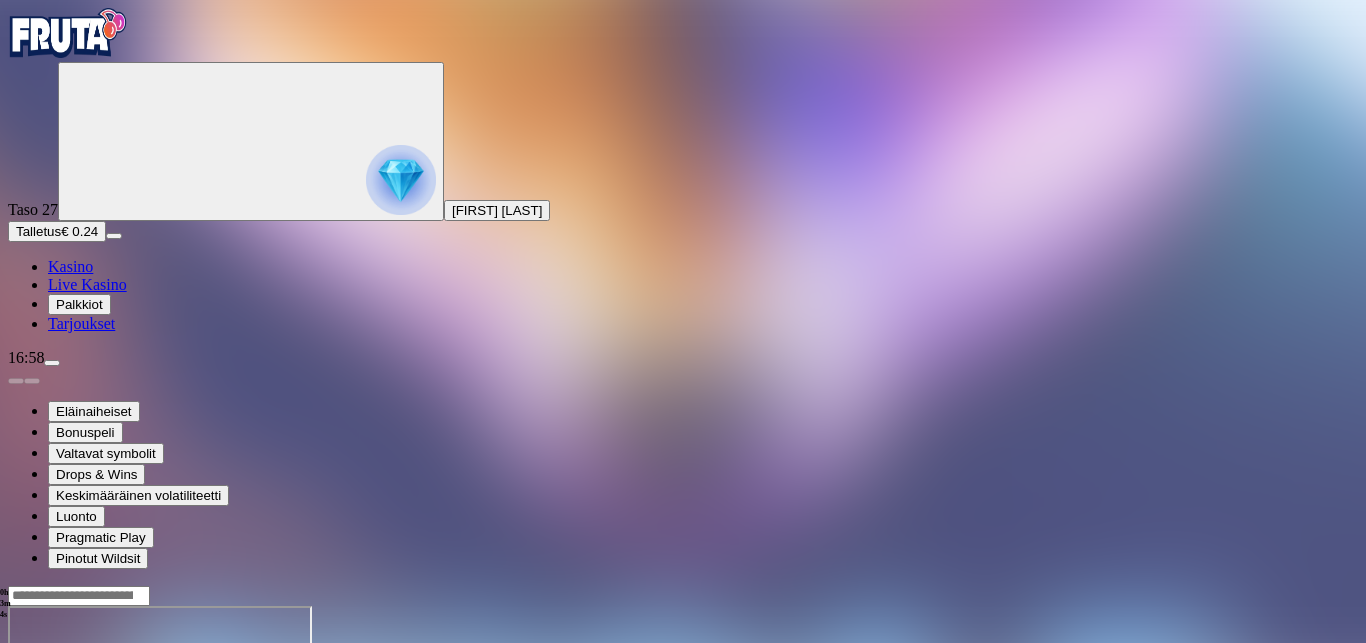 click at bounding box center [16, 778] 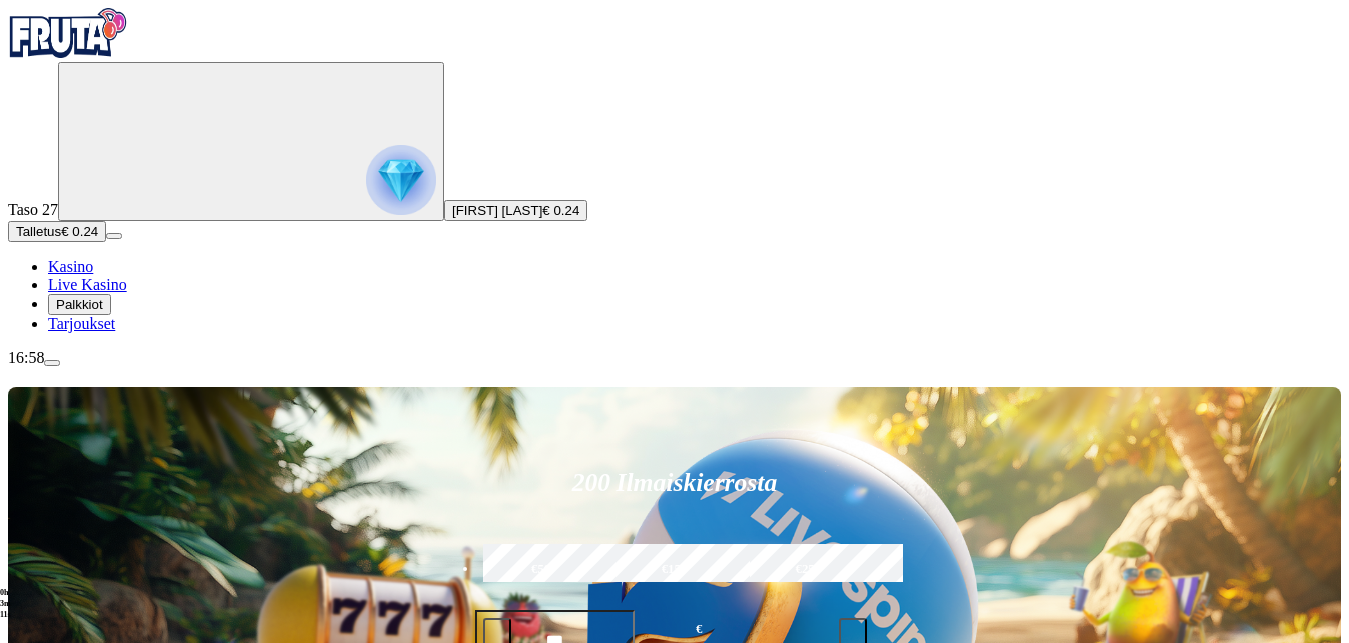 click at bounding box center [497, 632] 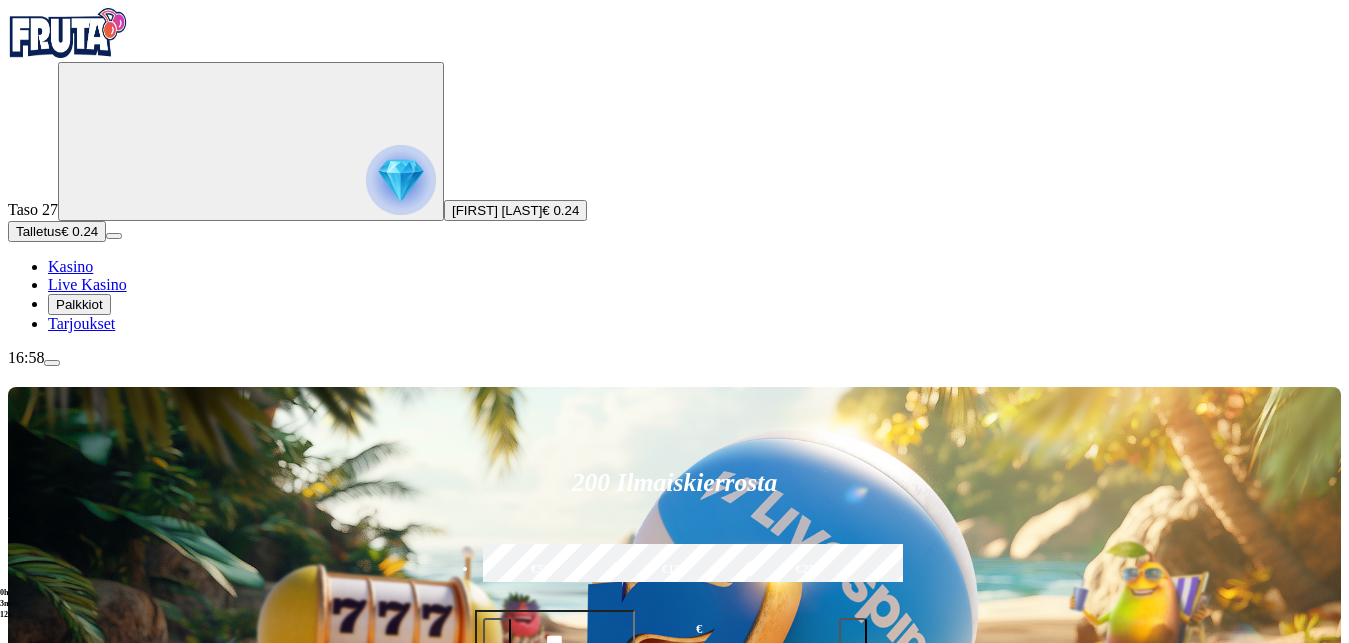 click at bounding box center (497, 632) 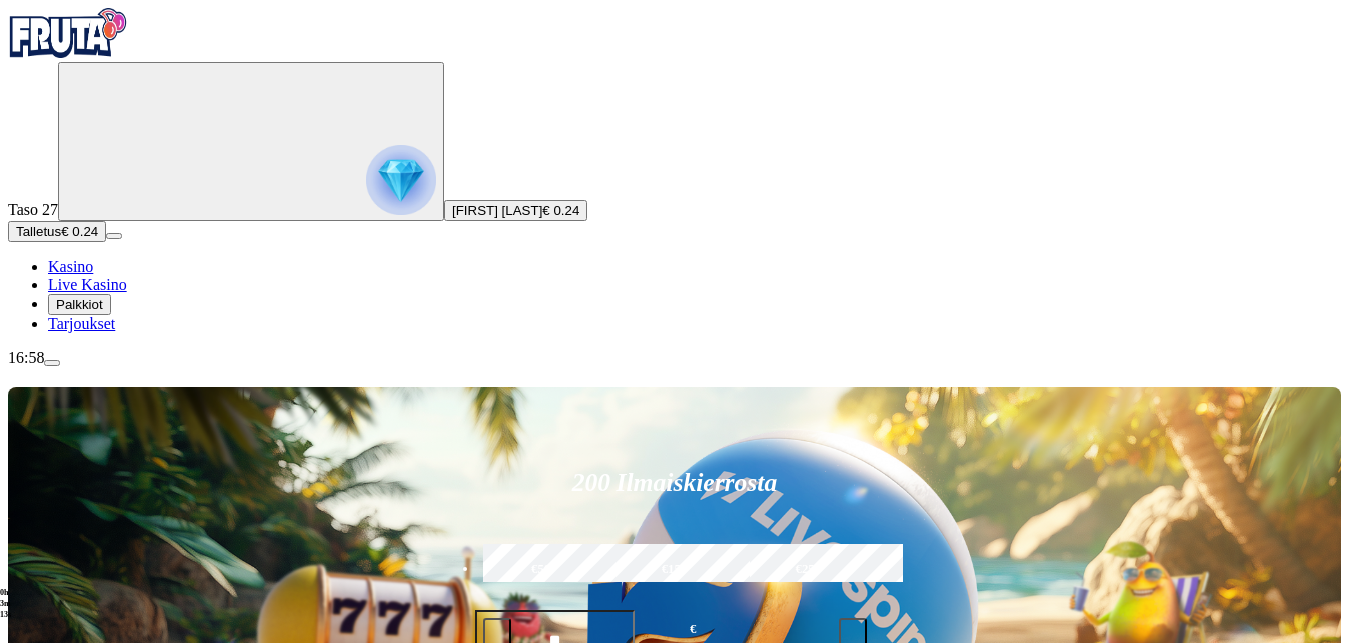 click at bounding box center [497, 632] 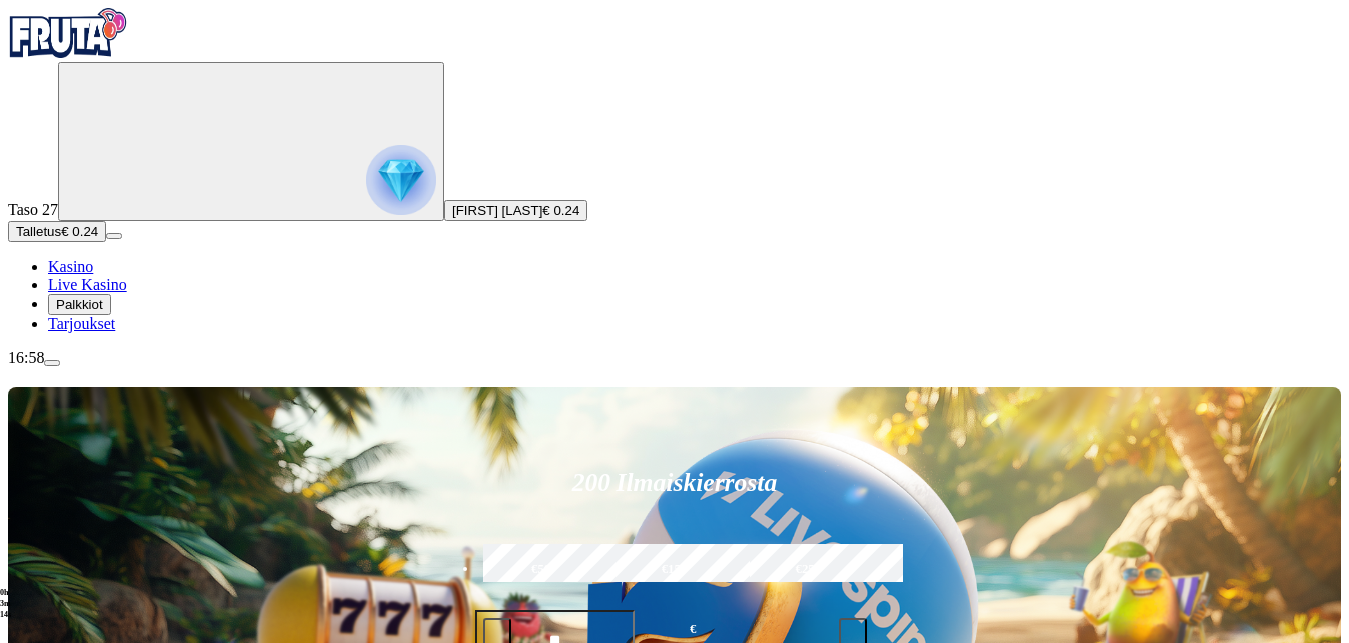 click at bounding box center (497, 632) 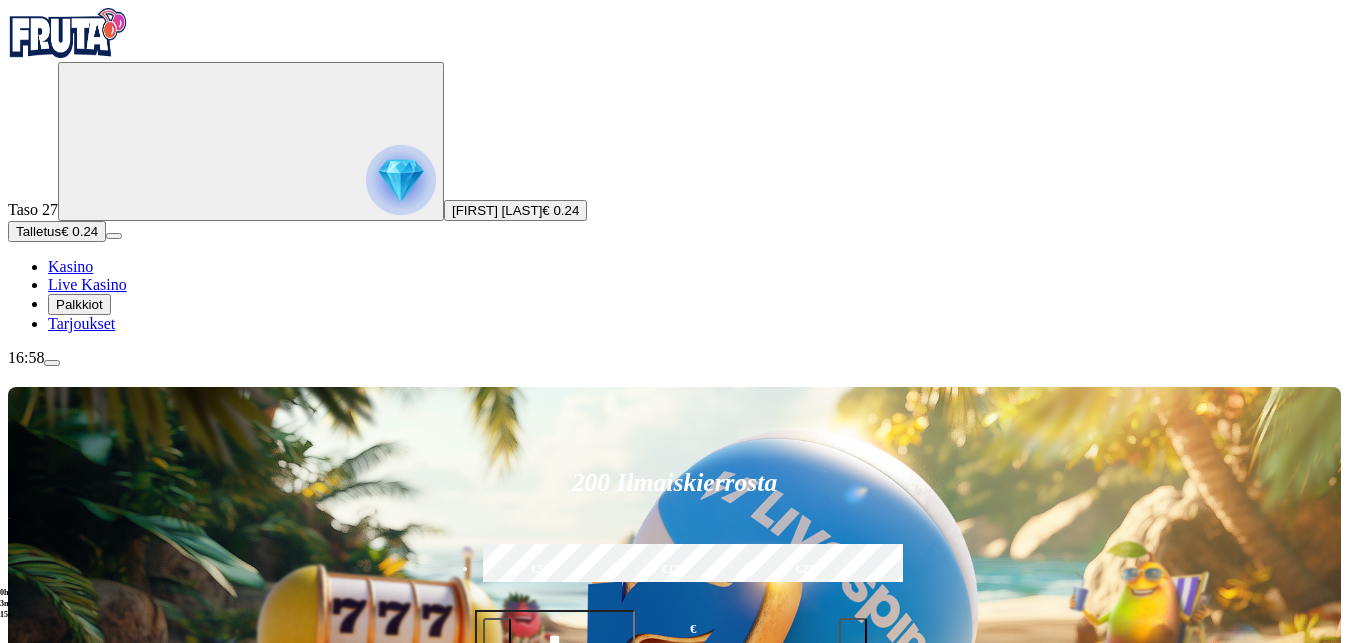 click on "Talleta ja pelaa" at bounding box center (523, 693) 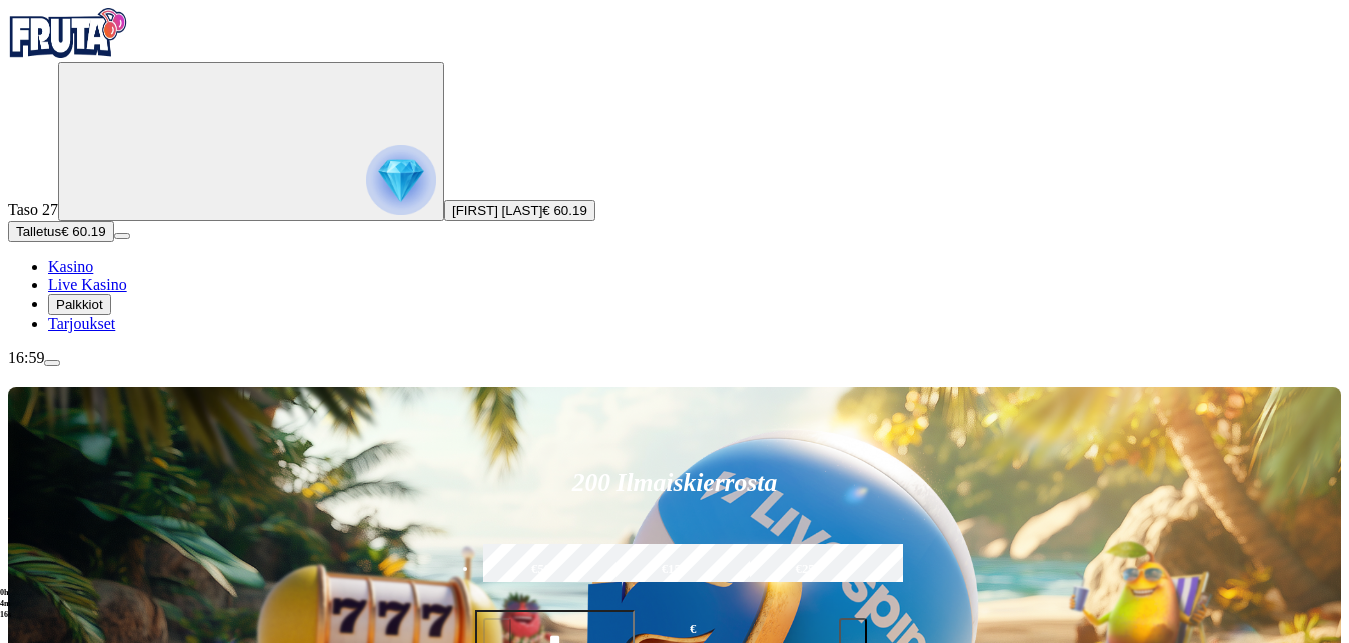 click on "Pelaa nyt Wolf Gold" at bounding box center (738, 1152) 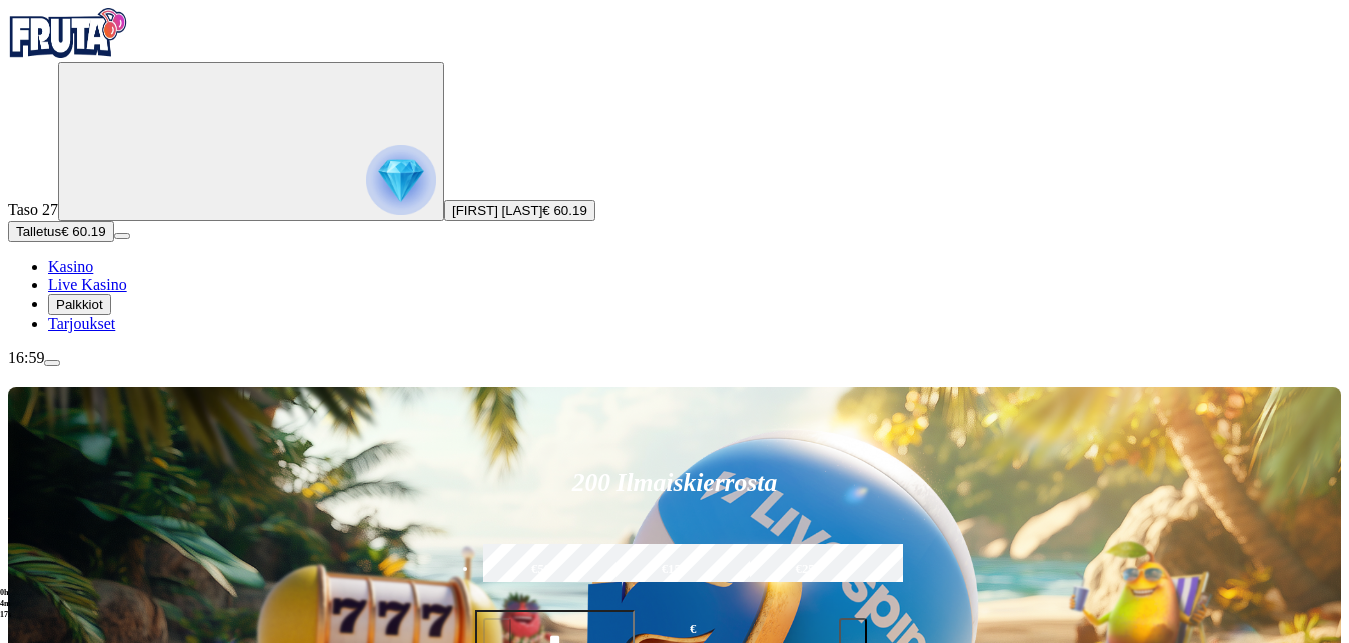 click at bounding box center (48, 1150) 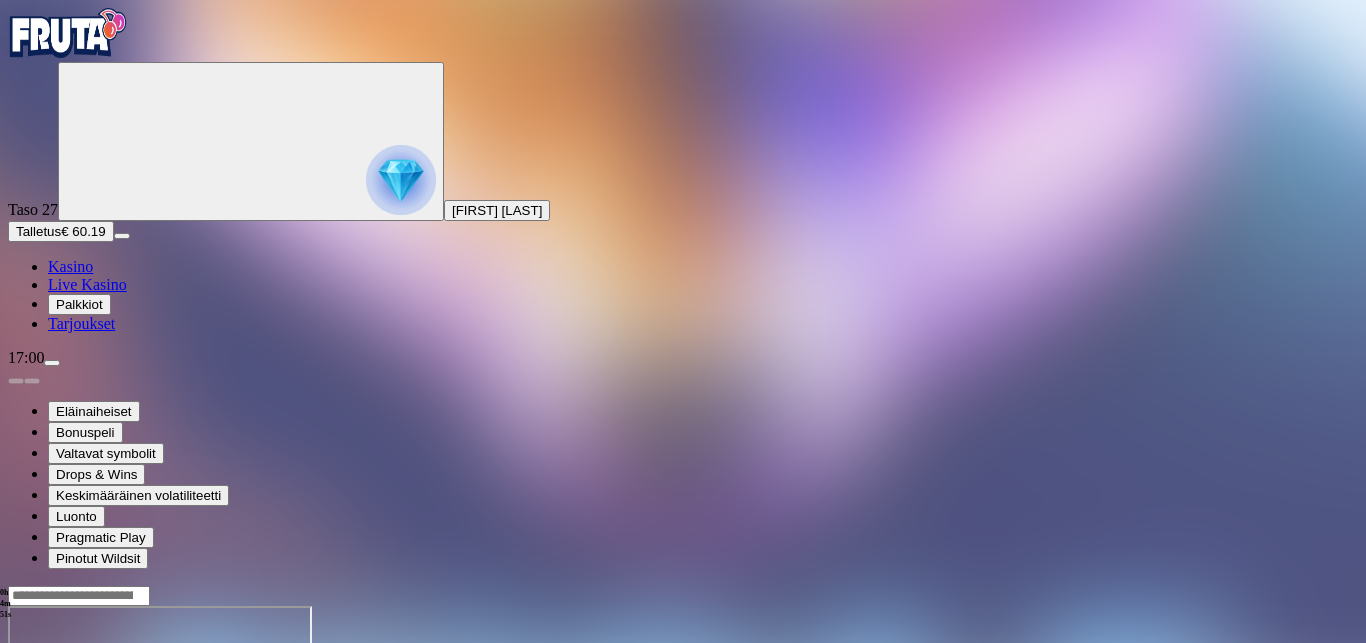 click at bounding box center (683, 773) 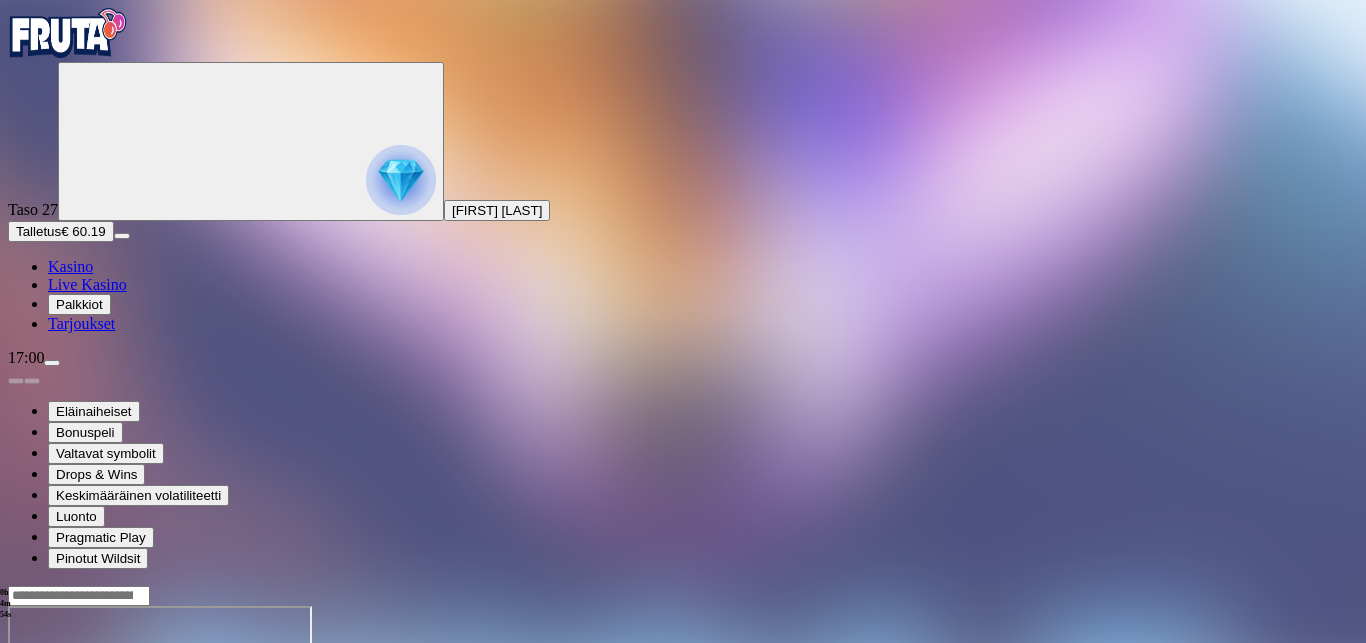 click at bounding box center (48, 778) 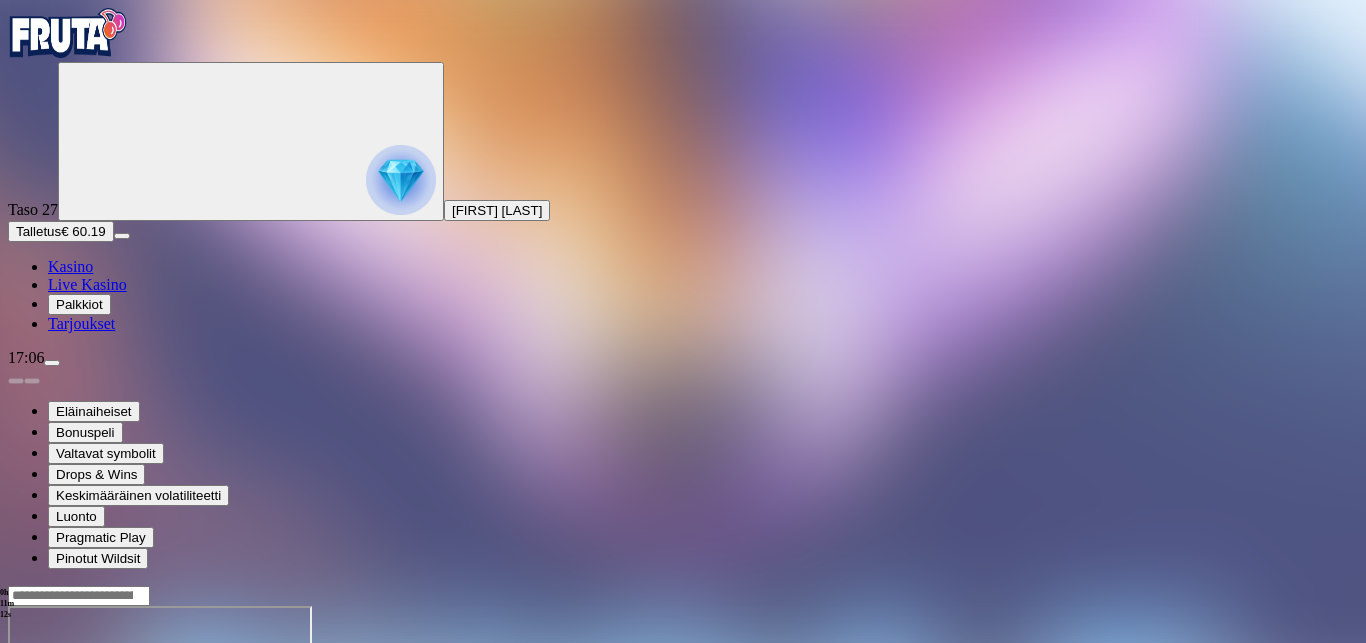 click at bounding box center (16, 778) 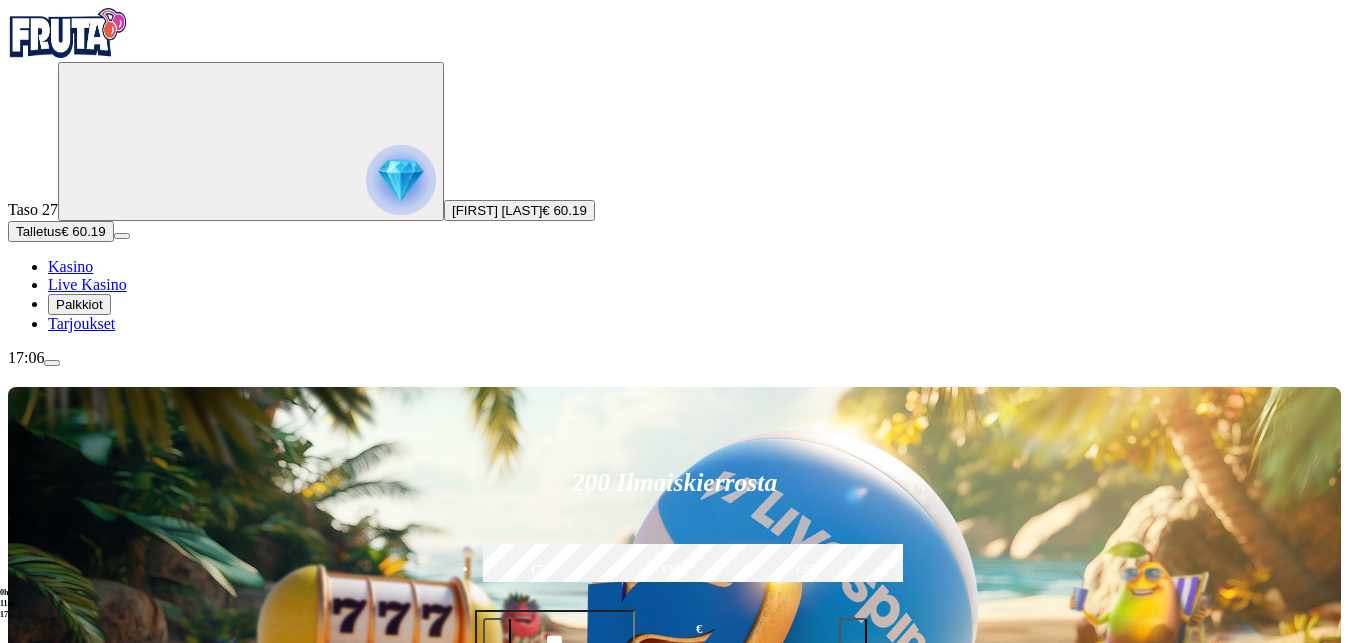 click at bounding box center (497, 632) 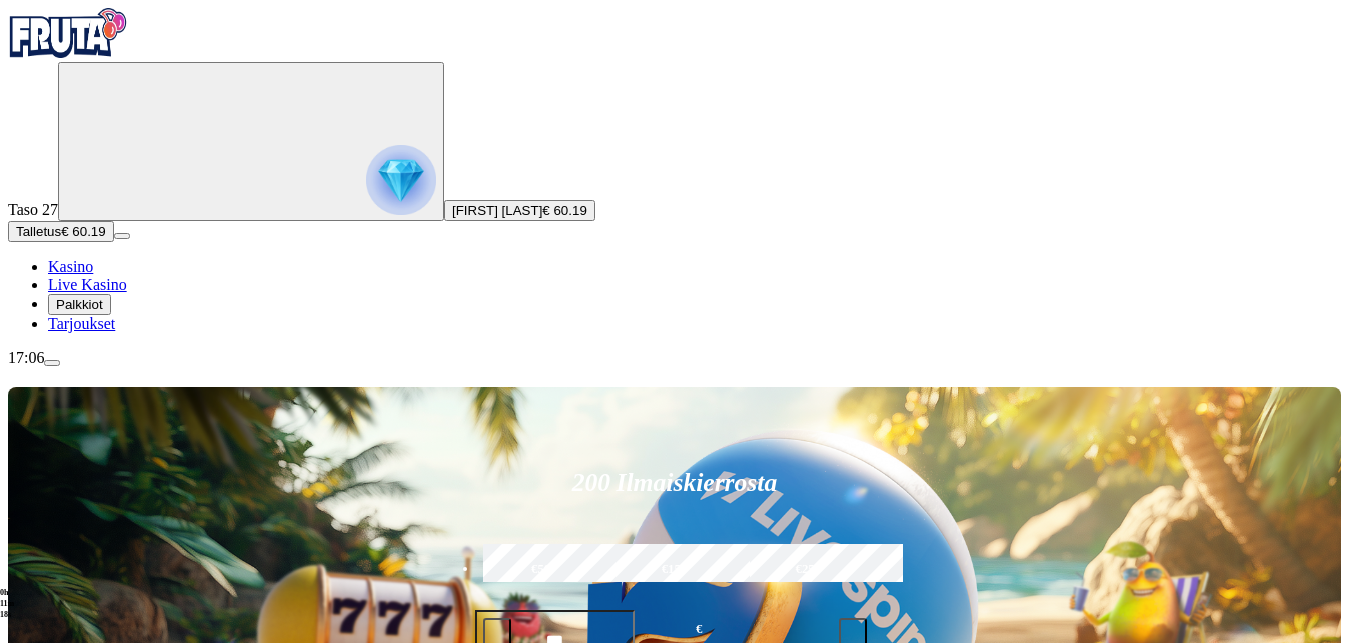 click at bounding box center (497, 632) 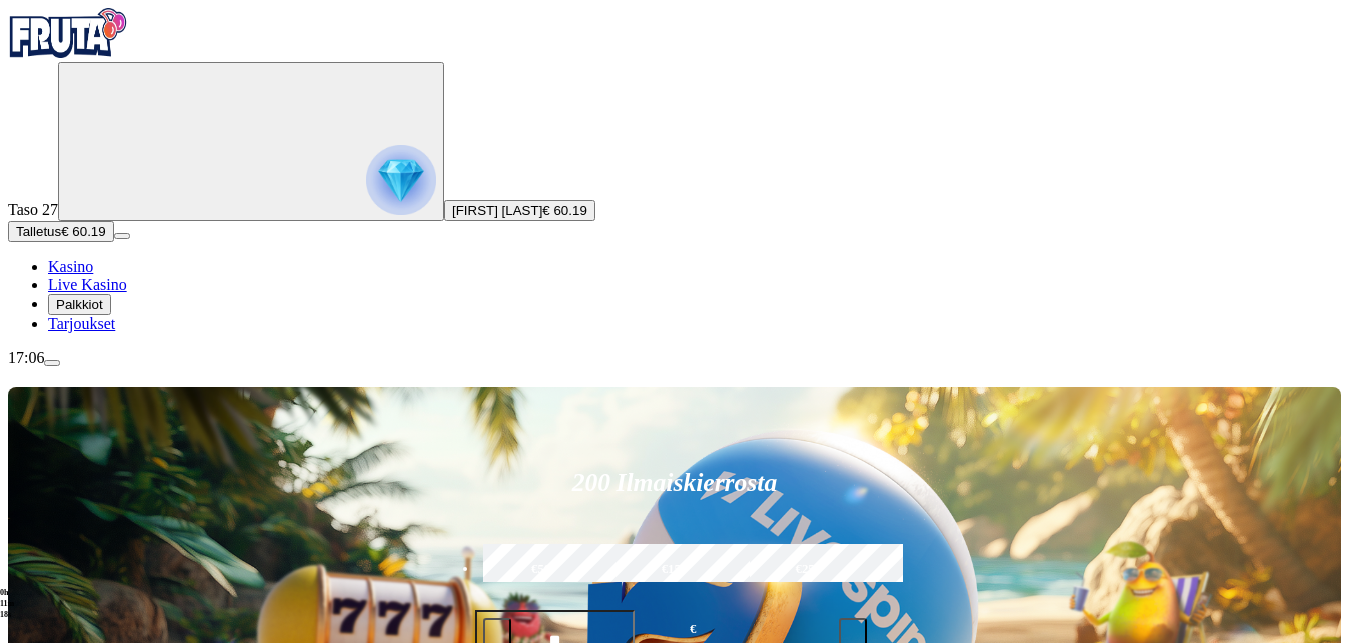 click on "Talleta ja pelaa" at bounding box center (675, 693) 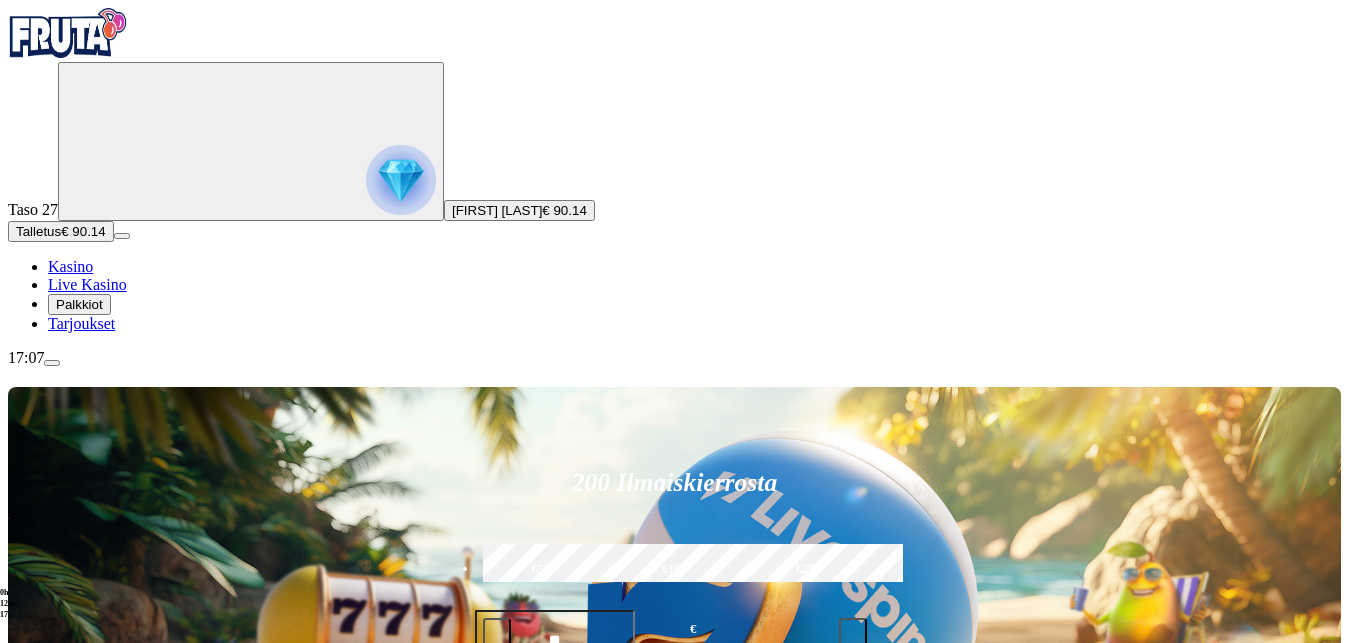 click on "Pelaa nyt" at bounding box center (77, 1140) 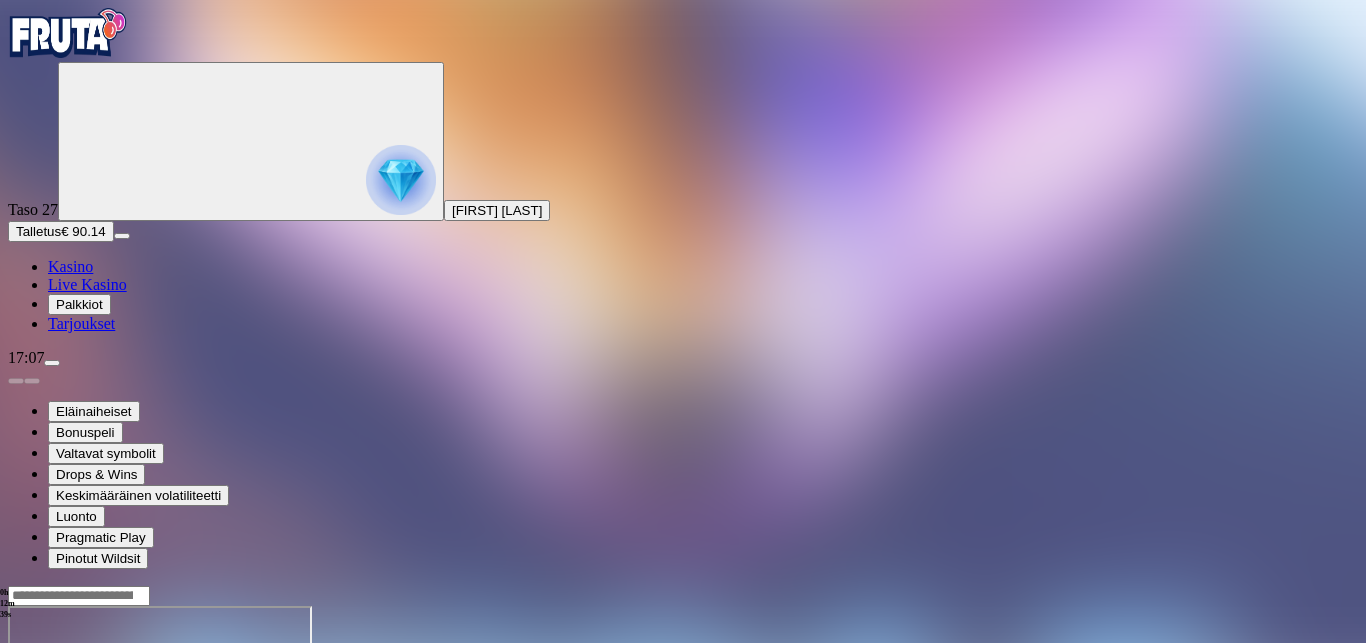 click at bounding box center [48, 778] 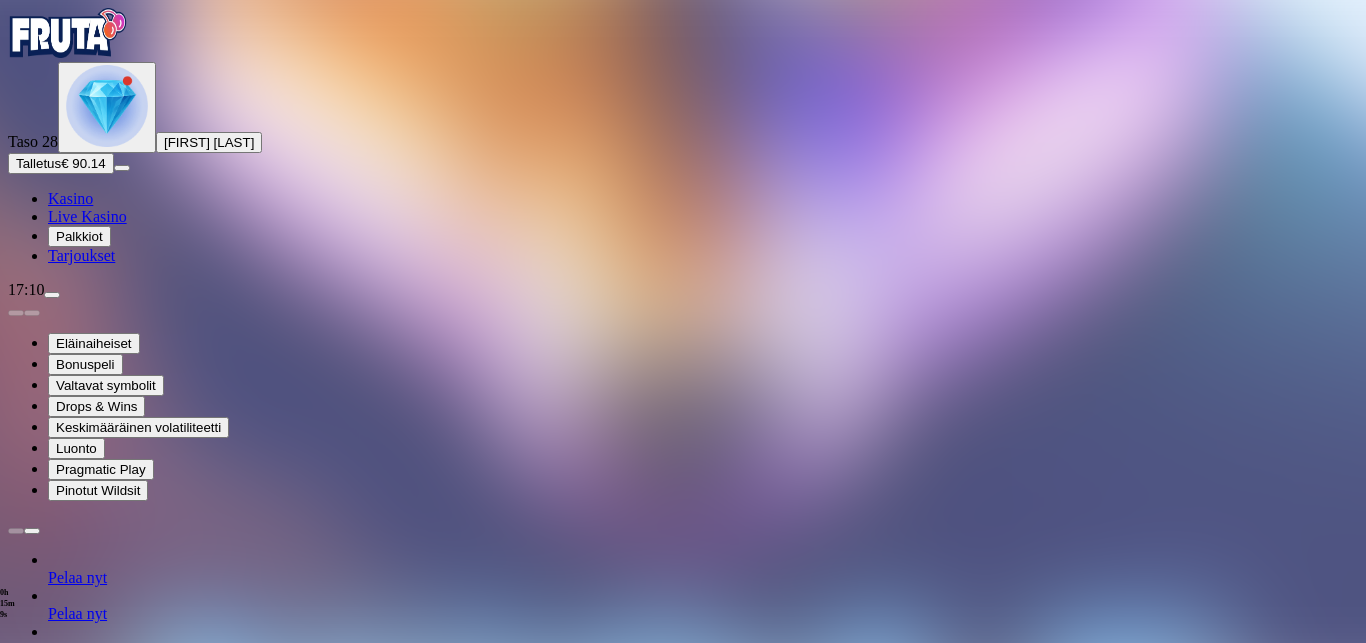 click at bounding box center [52, 295] 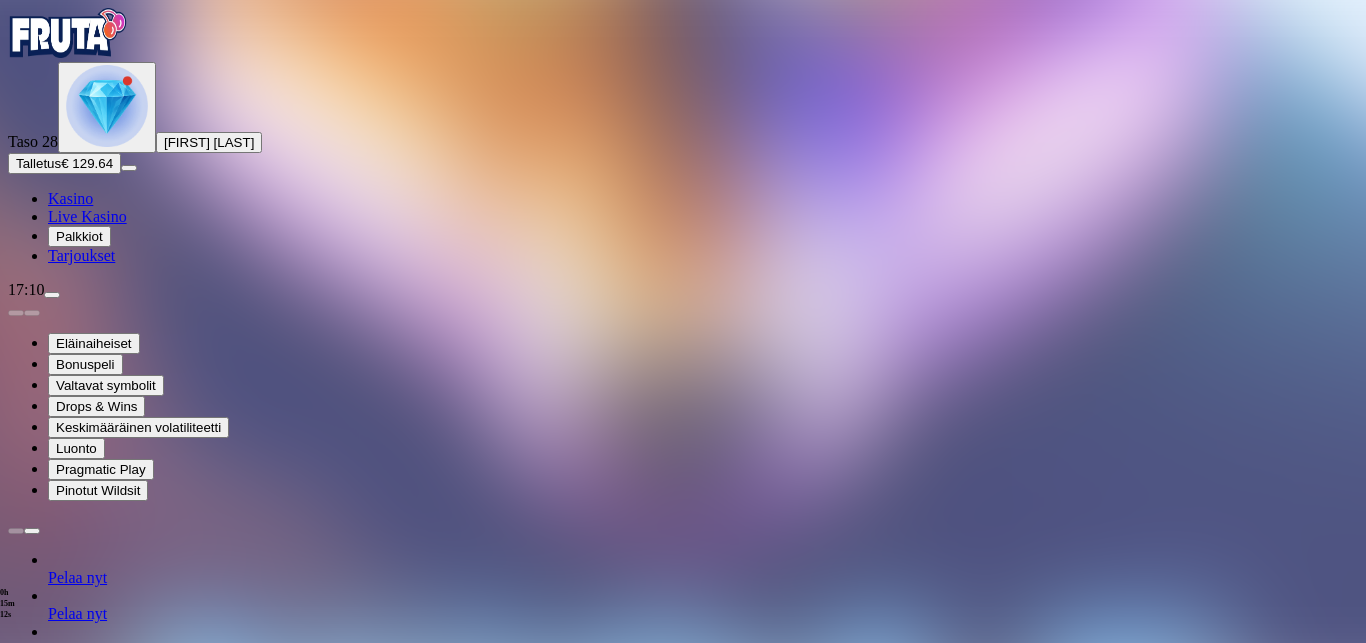 click on "Kotiutus" at bounding box center [40, 1352] 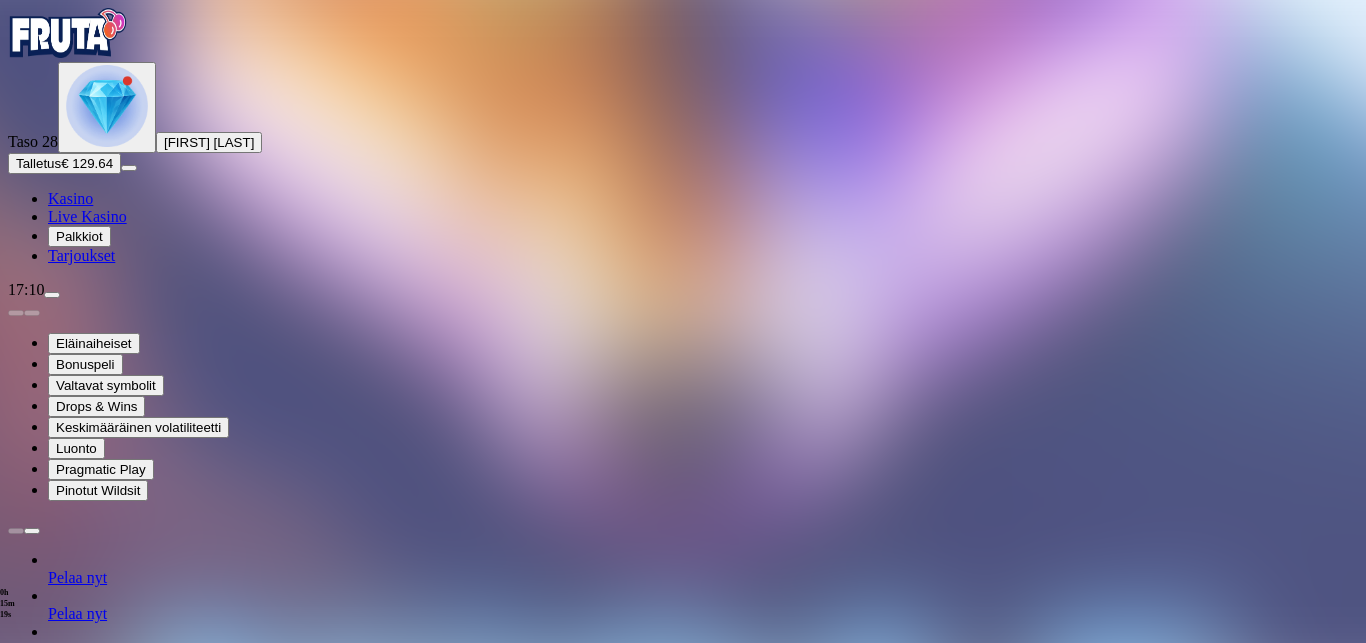 click at bounding box center (79, 1265) 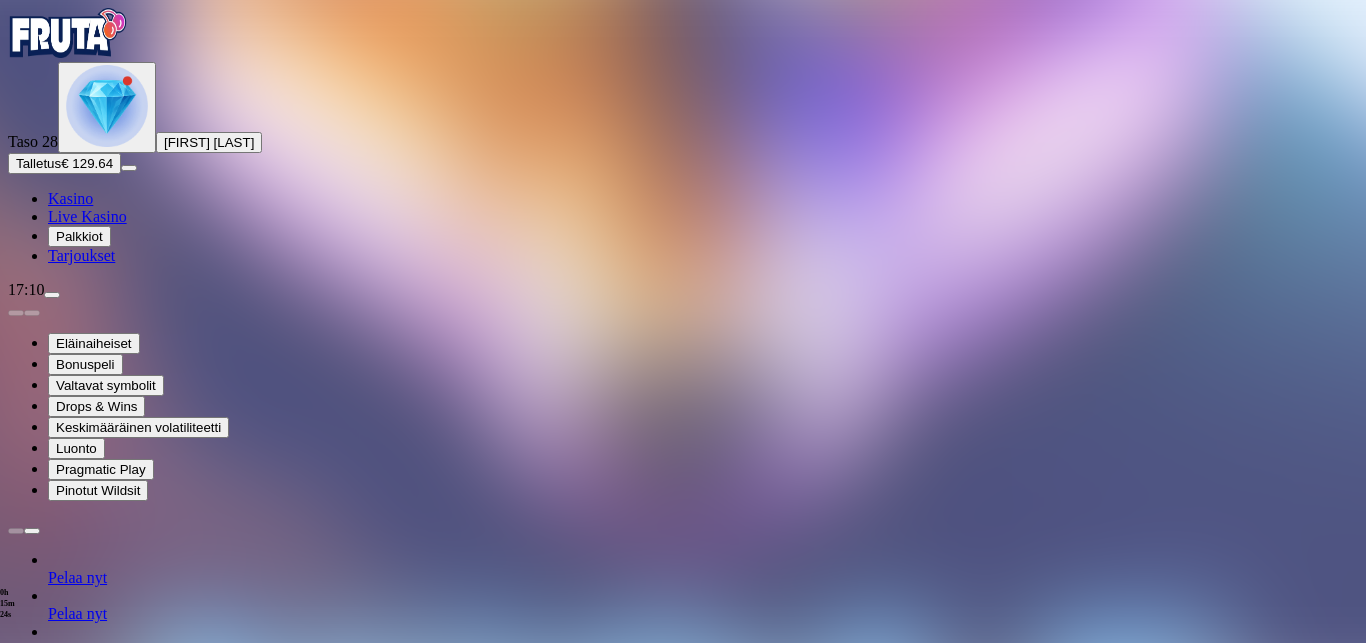 type on "**" 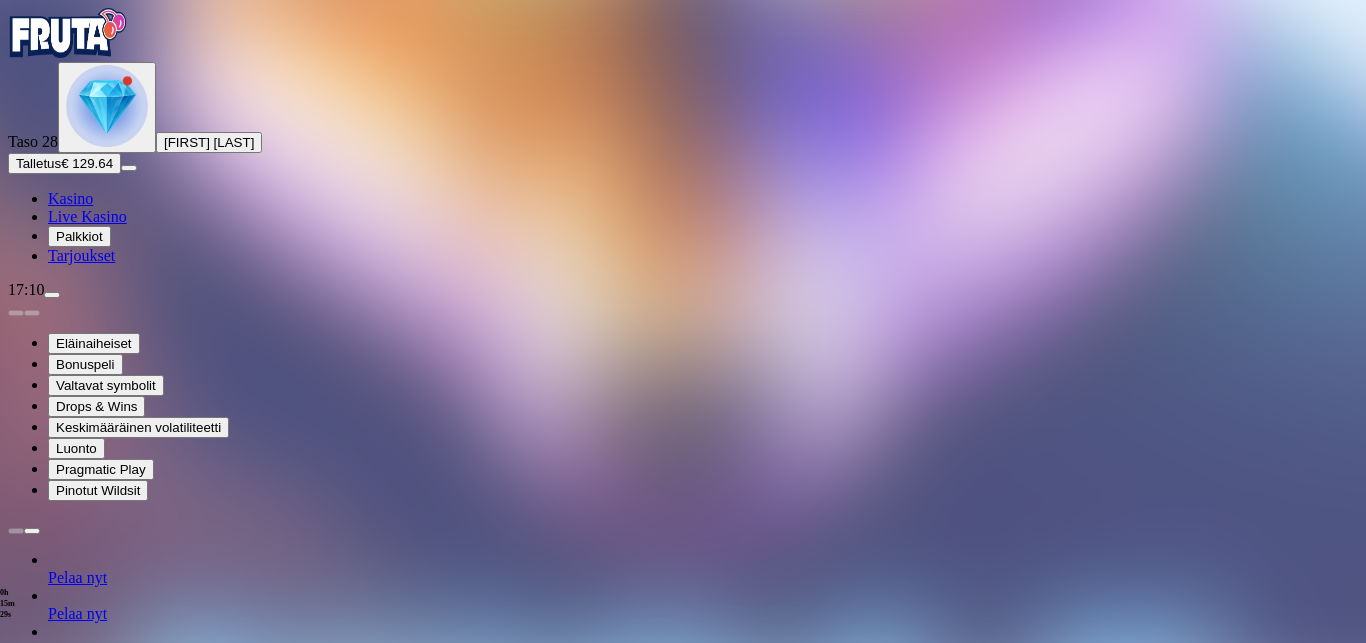 click at bounding box center (16, 1206) 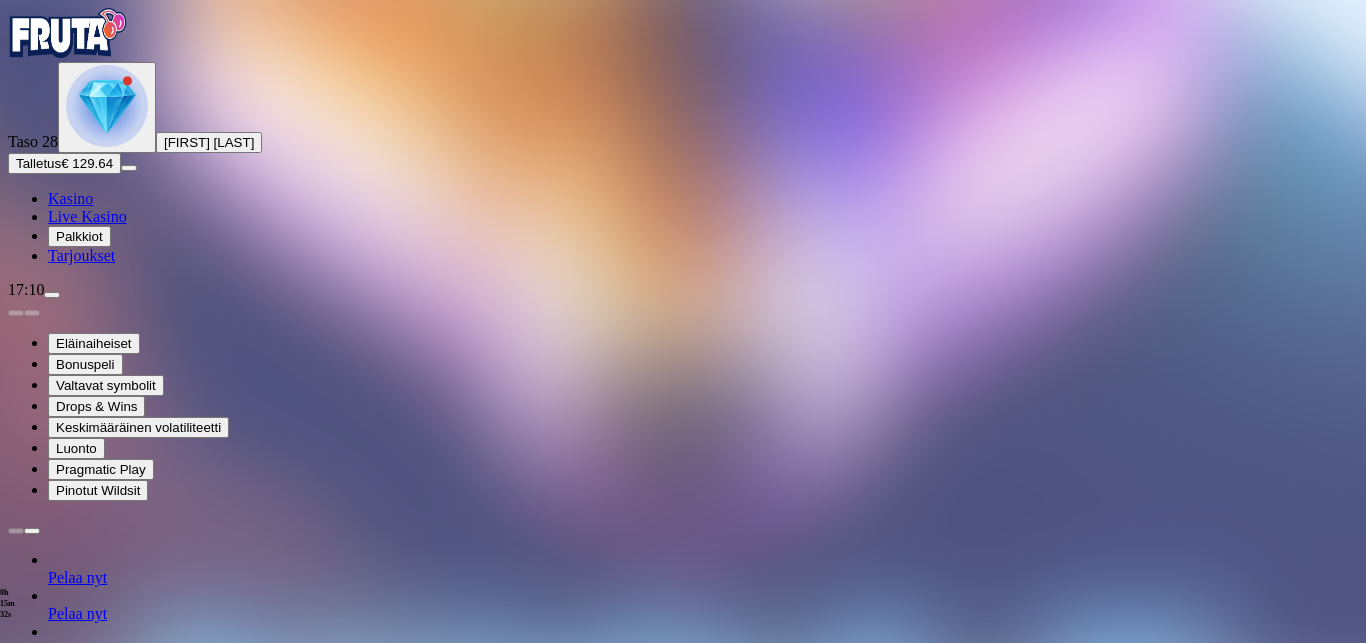 click at bounding box center [16, 1300] 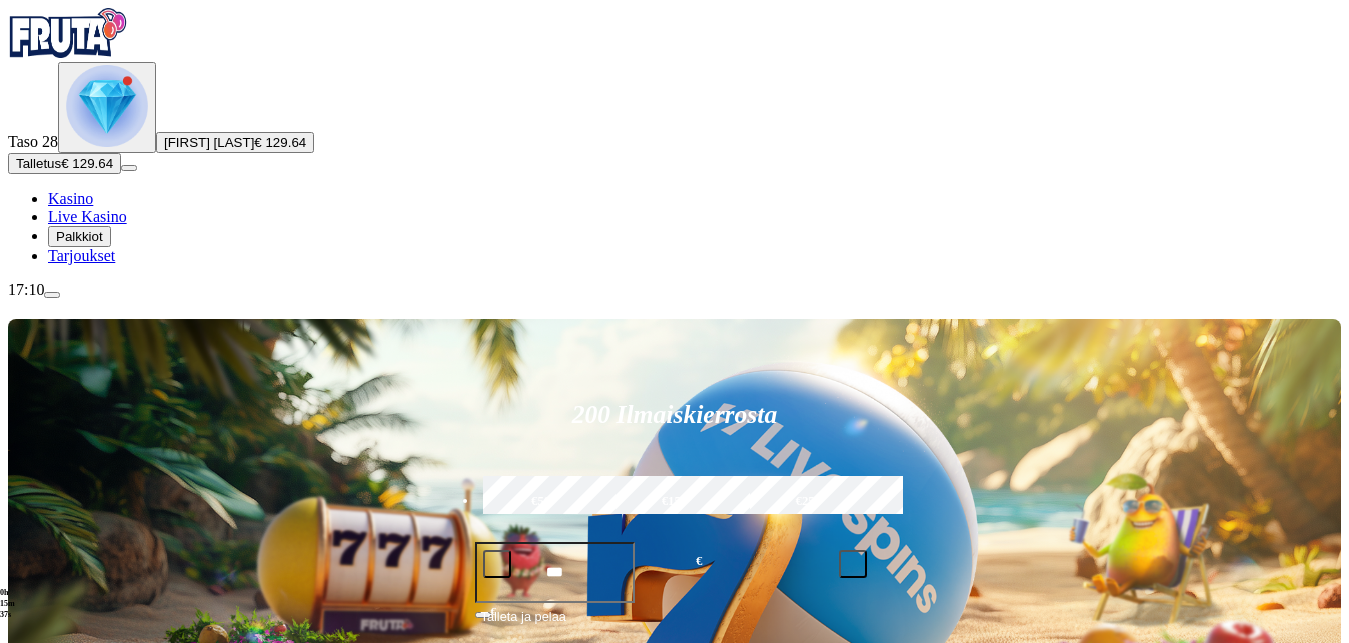 click on "Pelaa nyt" at bounding box center (77, 1072) 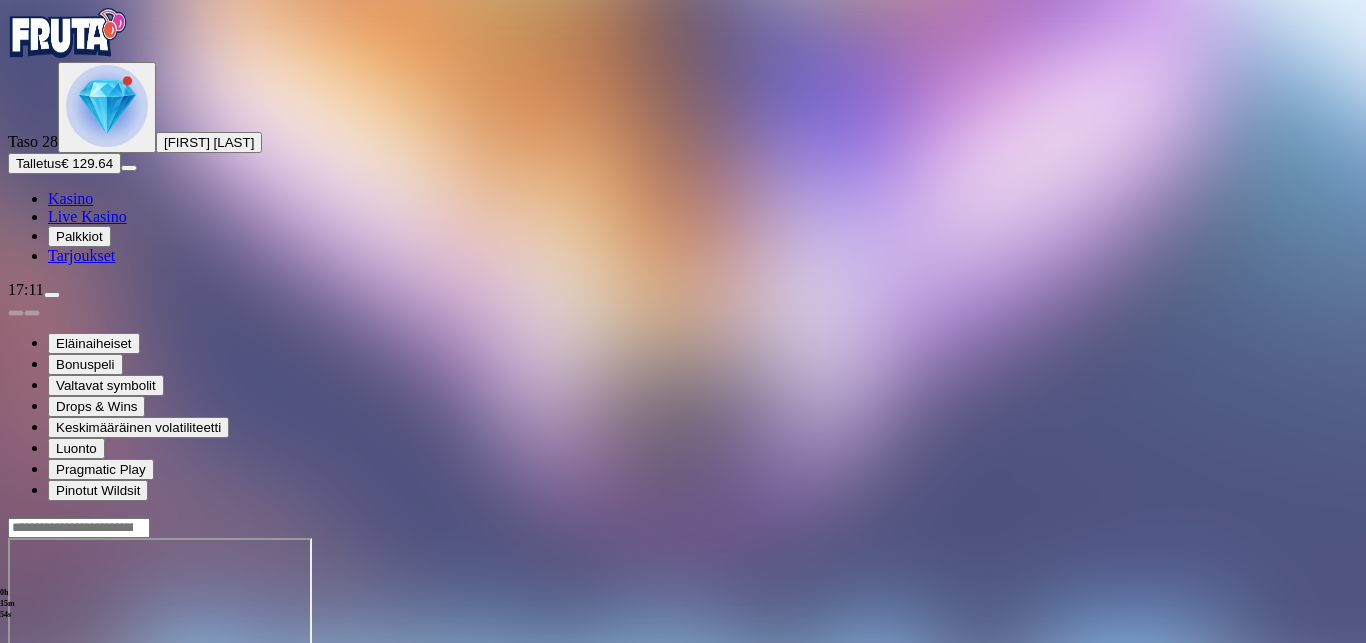click at bounding box center (48, 710) 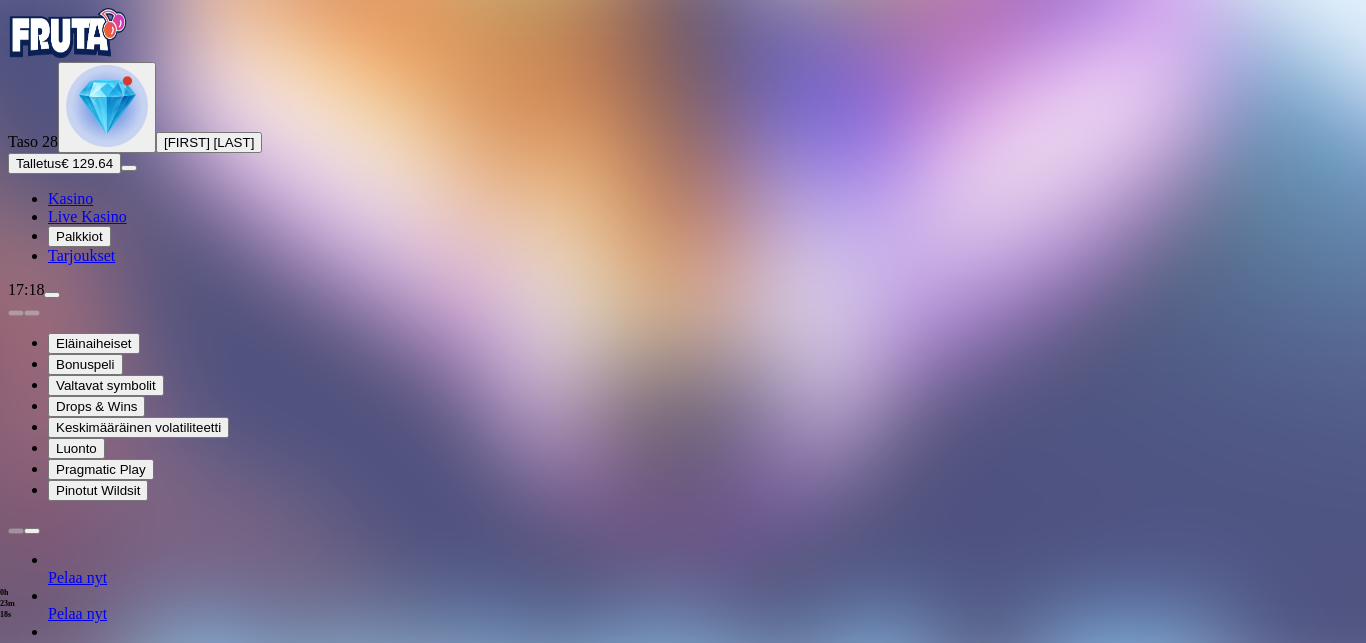 click at bounding box center [16, 1300] 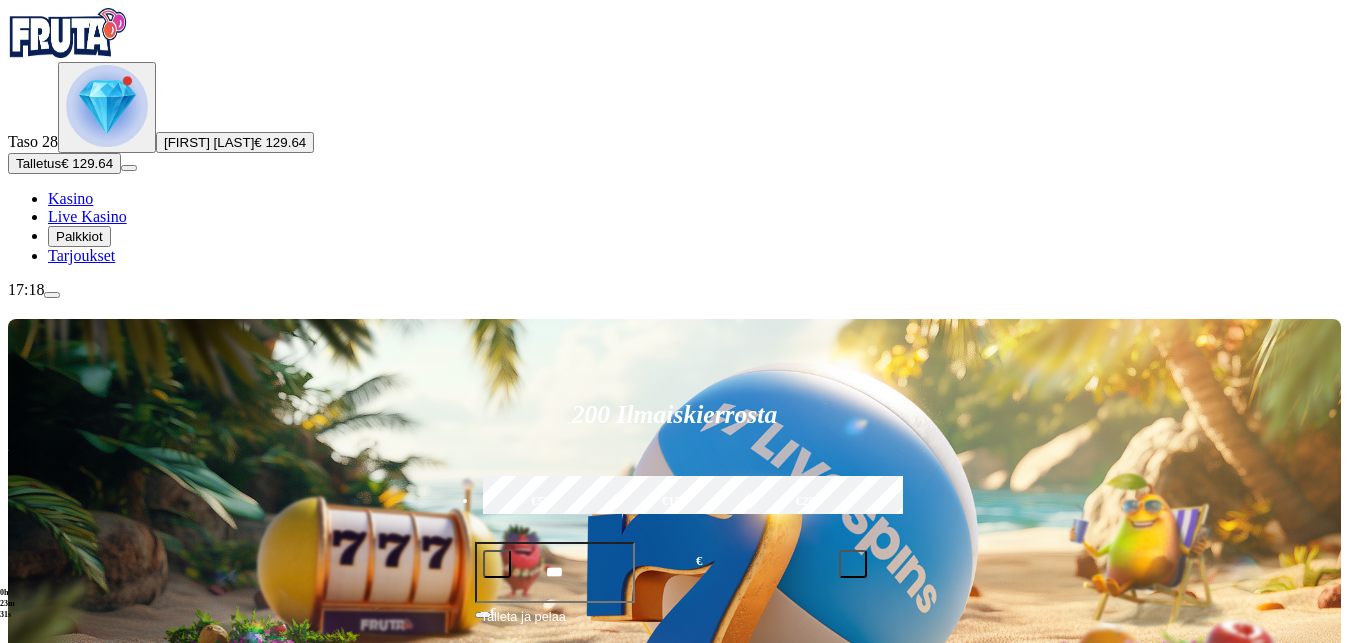 click at bounding box center (497, 564) 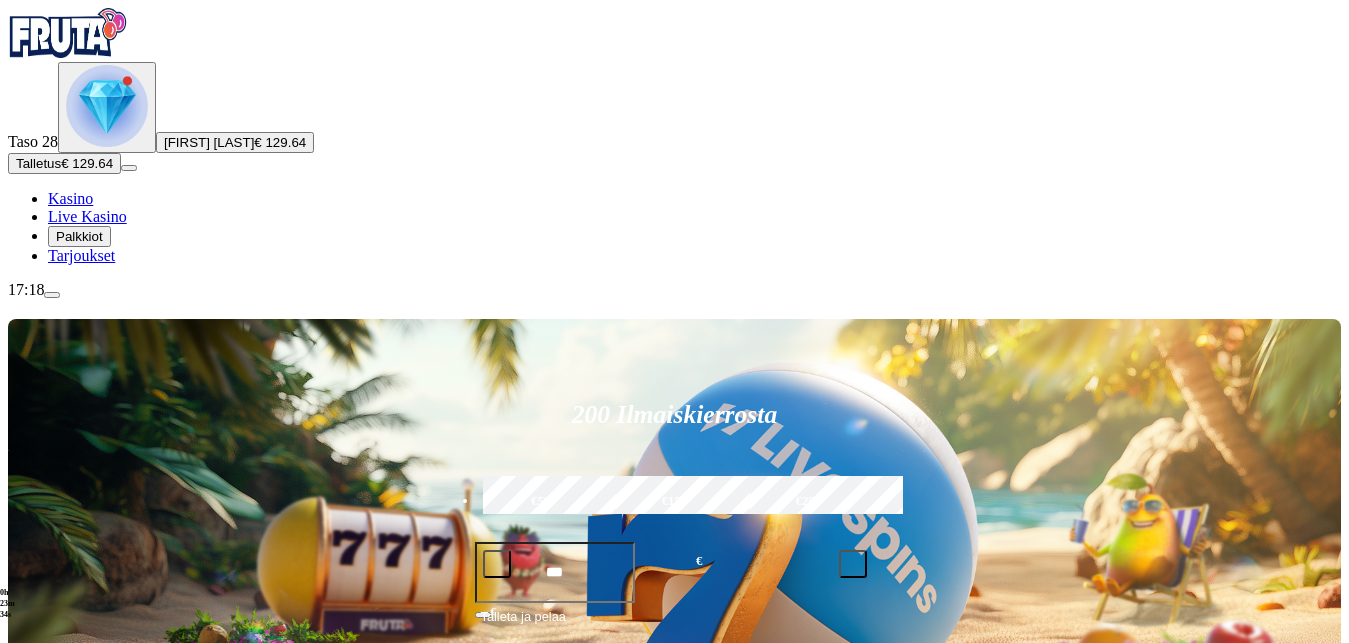 click on "Talletus € 129.64" at bounding box center (64, 163) 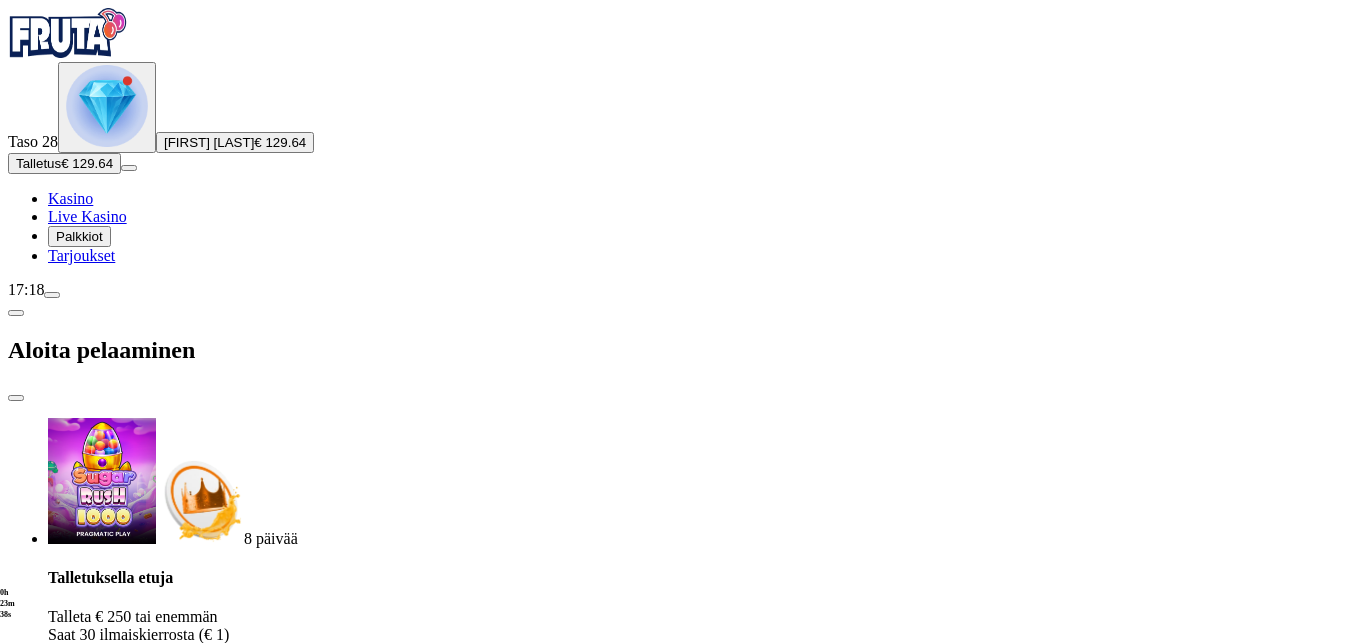 click on "TALLETA JA PELAA" at bounding box center [71, 1843] 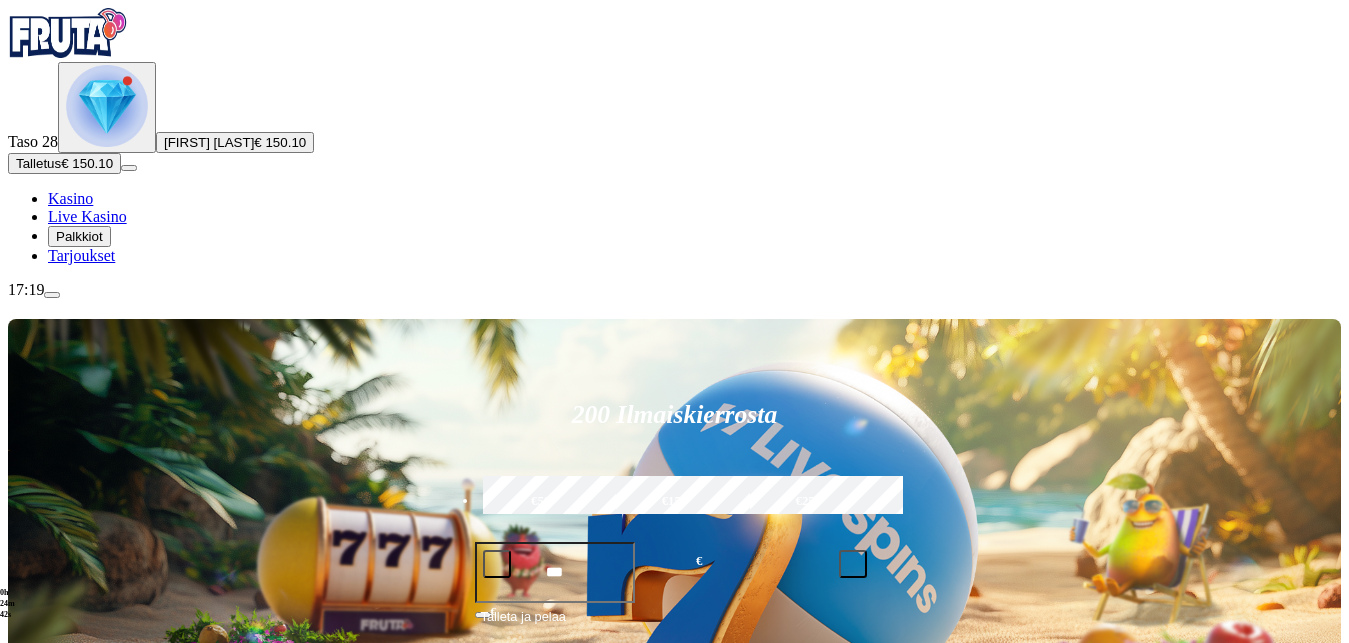 scroll, scrollTop: 286, scrollLeft: 0, axis: vertical 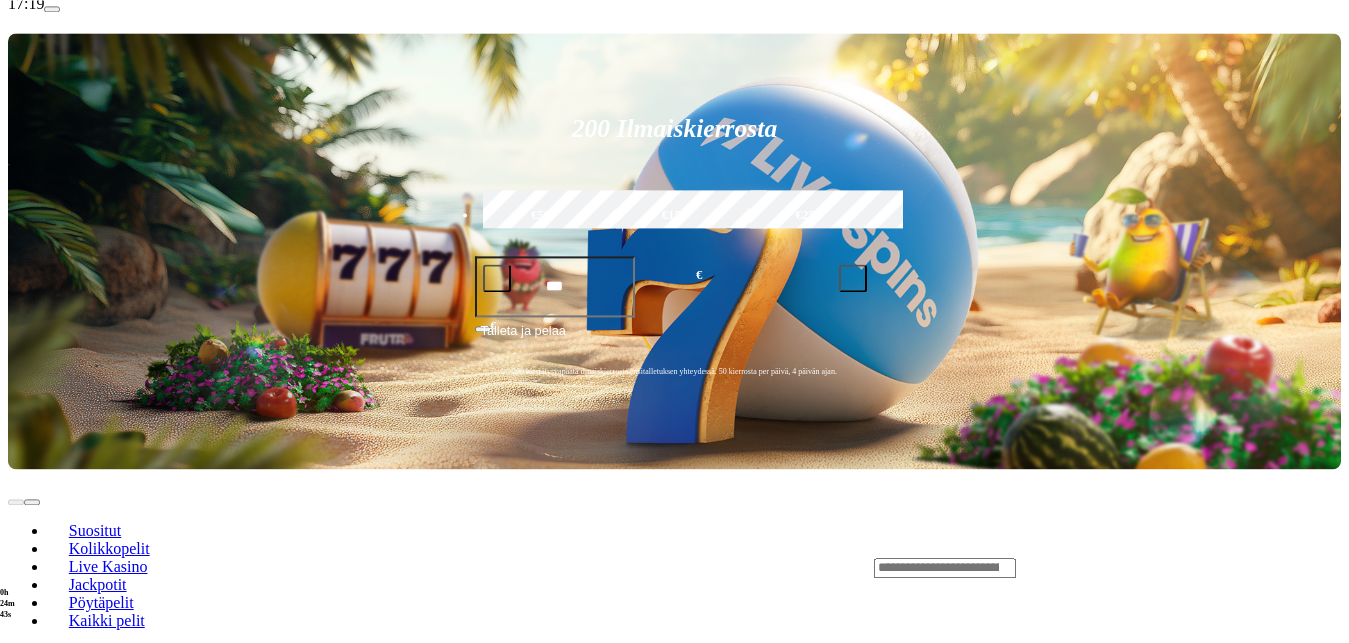 click on "Pelaa nyt" at bounding box center [77, 786] 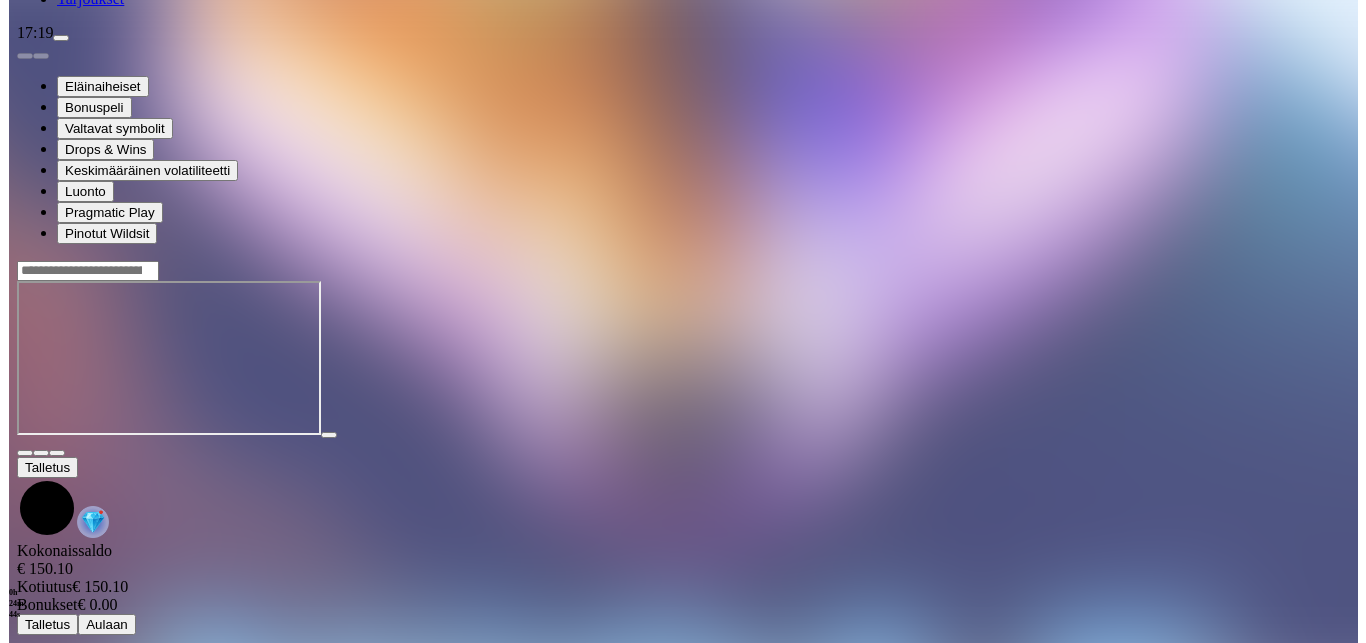 scroll, scrollTop: 0, scrollLeft: 0, axis: both 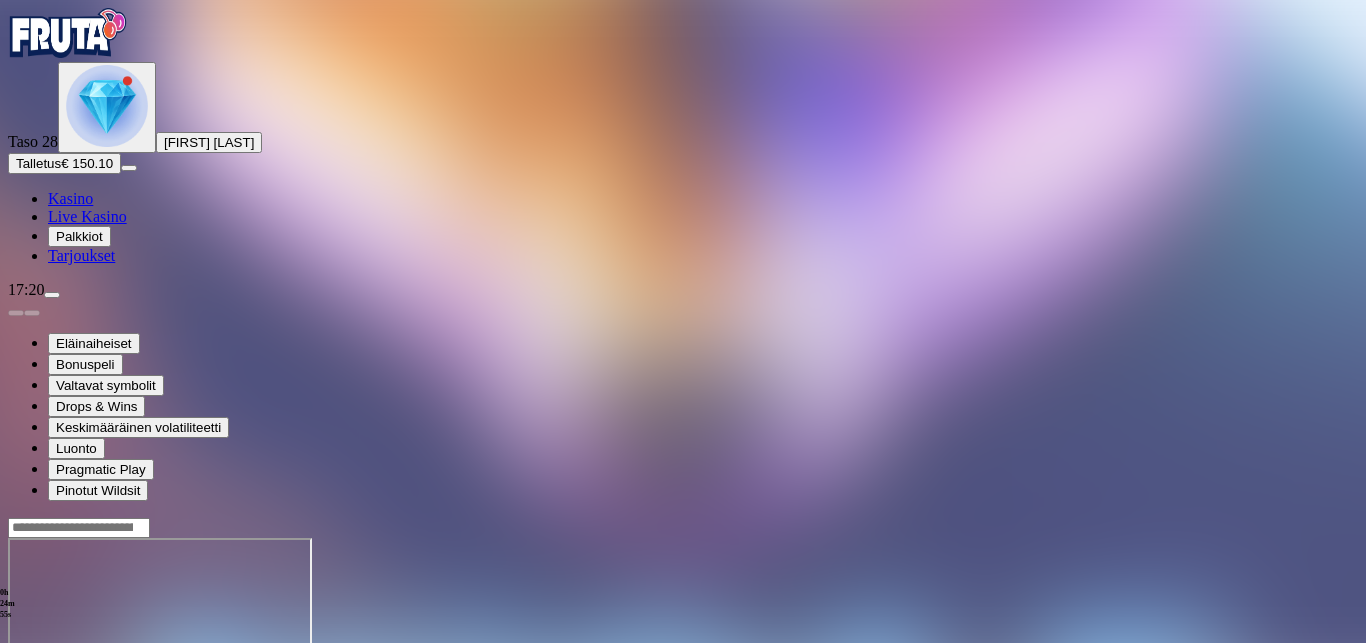 click at bounding box center (48, 710) 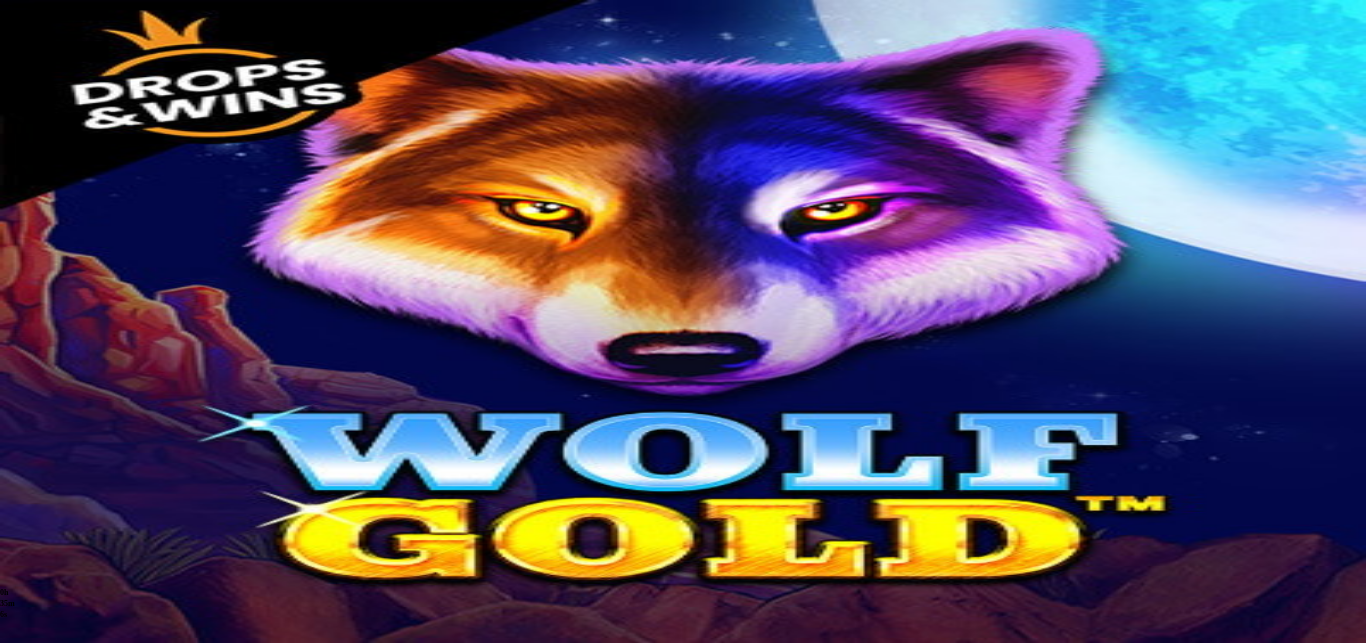 scroll, scrollTop: 0, scrollLeft: 0, axis: both 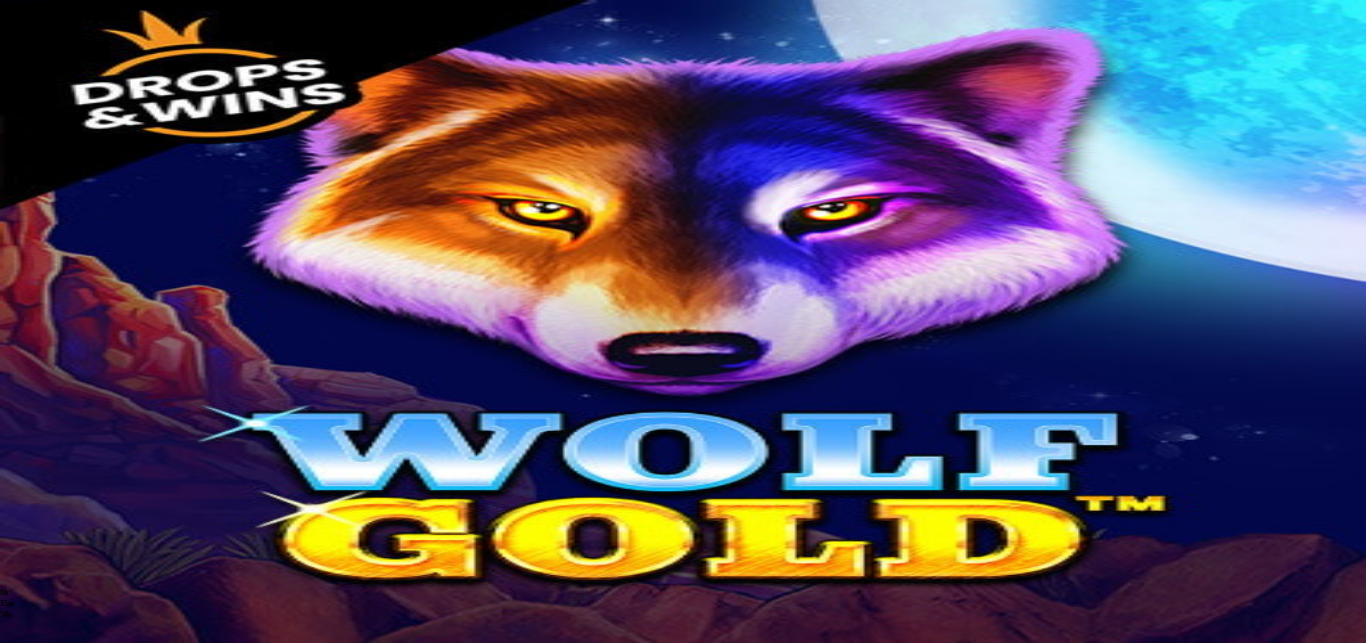 click at bounding box center (48, 710) 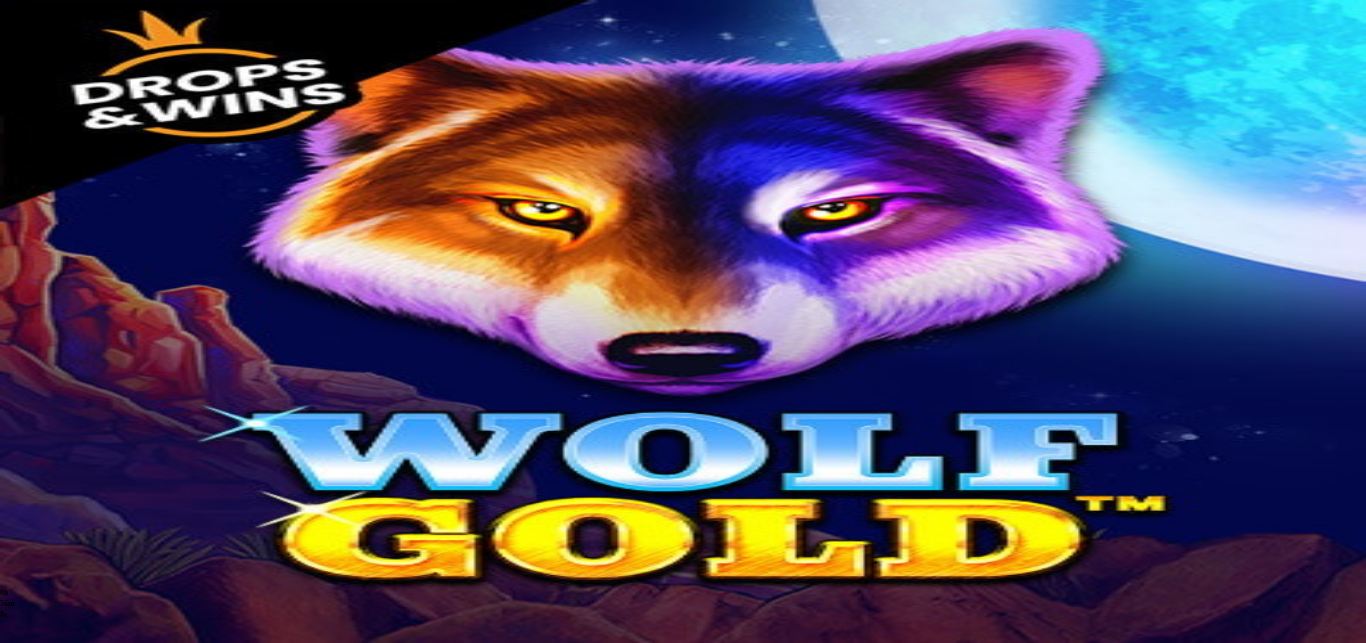click at bounding box center (52, 295) 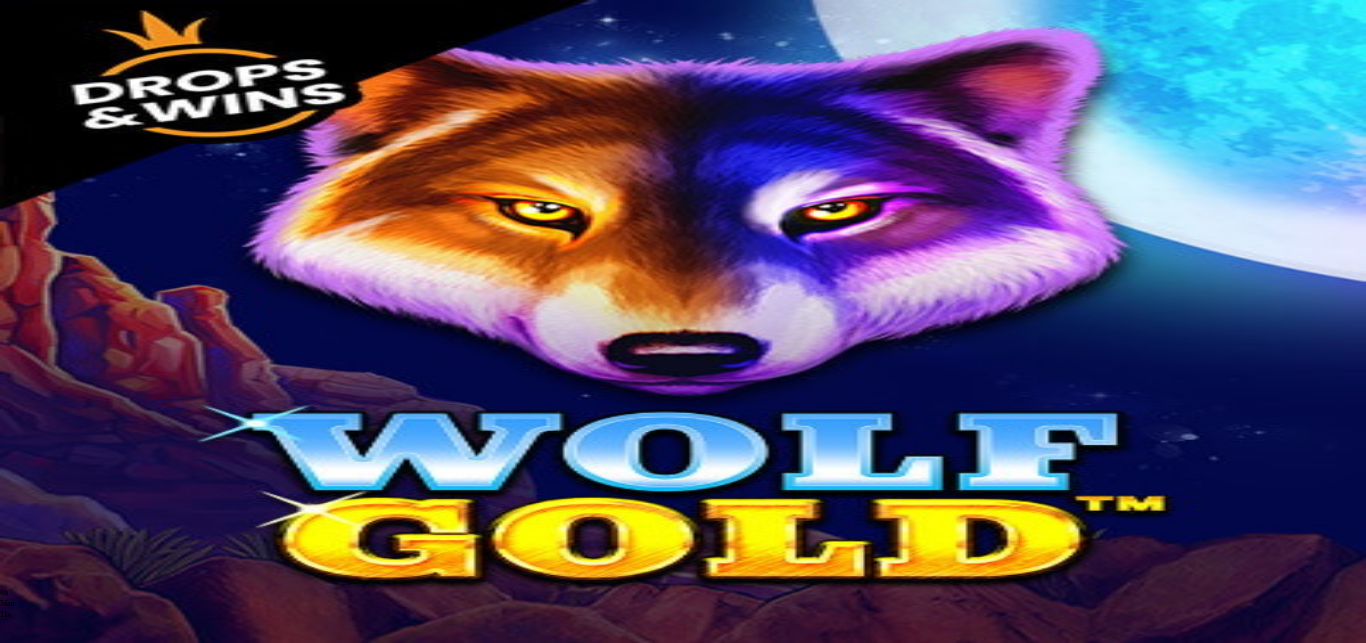 click on "Kotiutus" at bounding box center (40, 762) 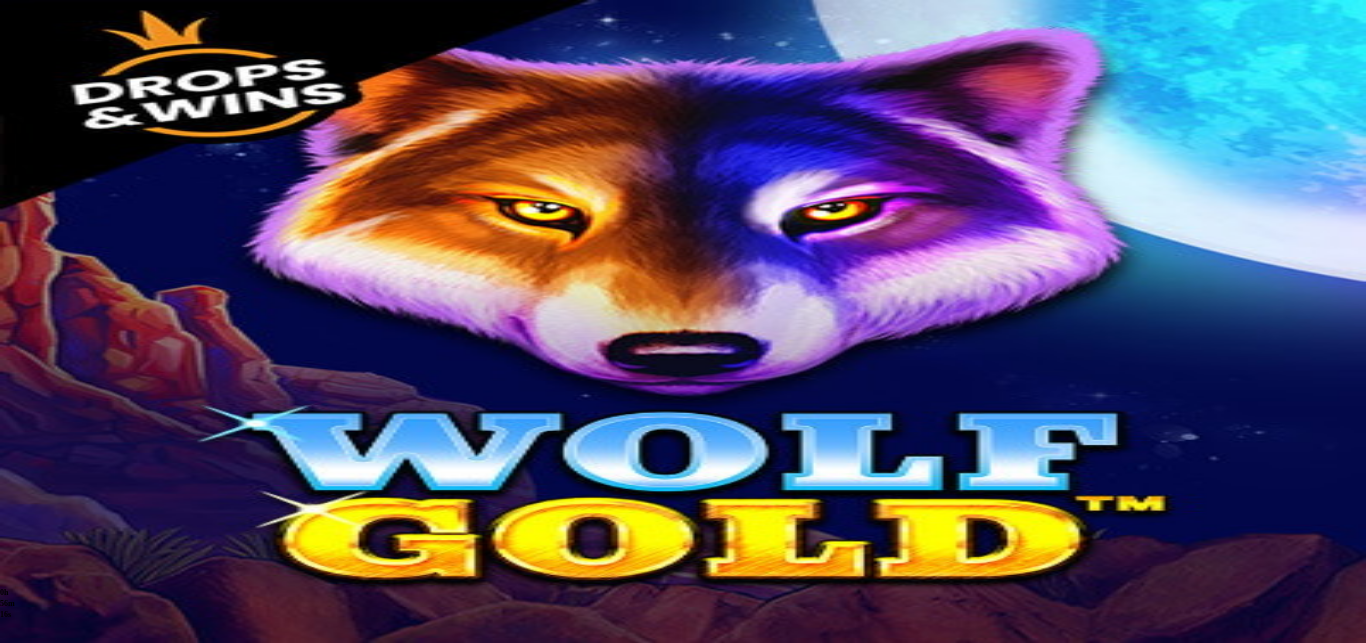 click at bounding box center [79, 631] 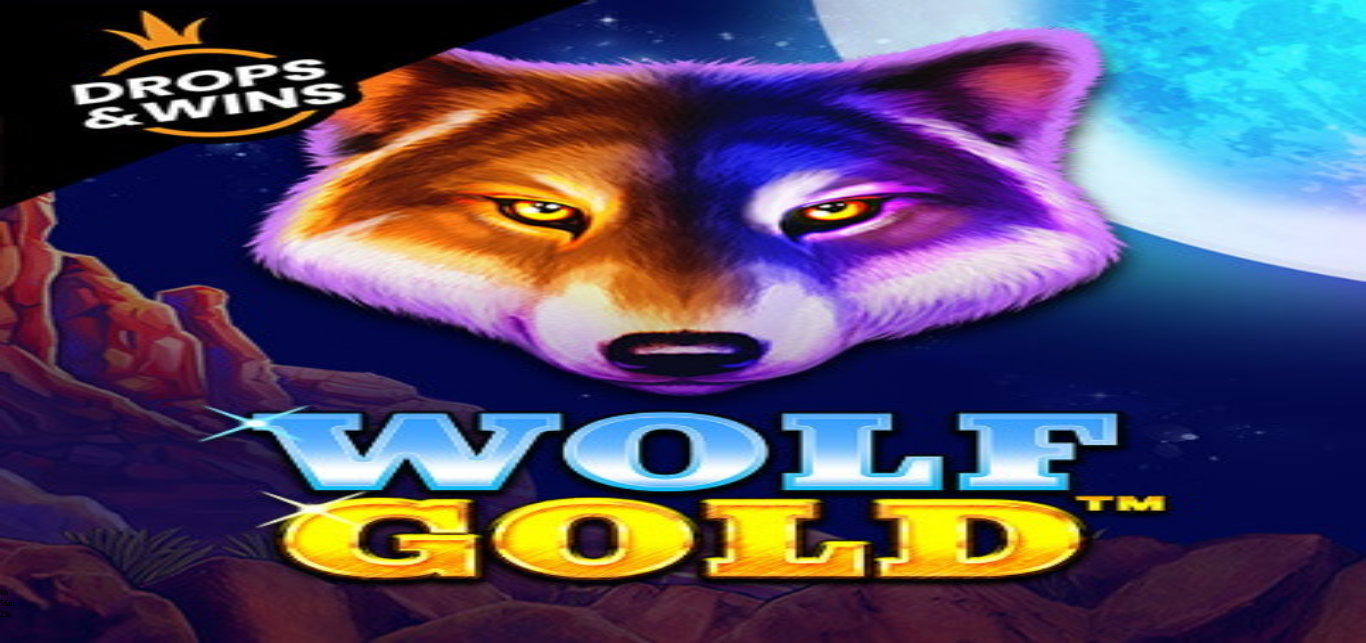 type on "***" 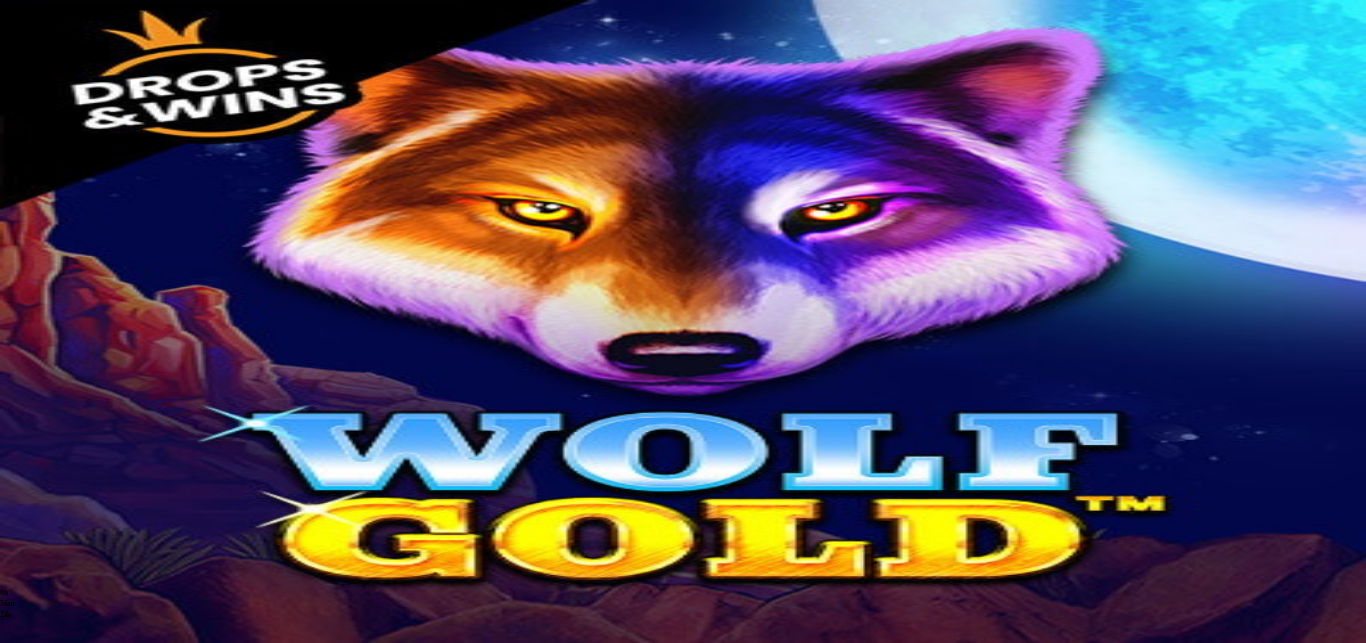 type 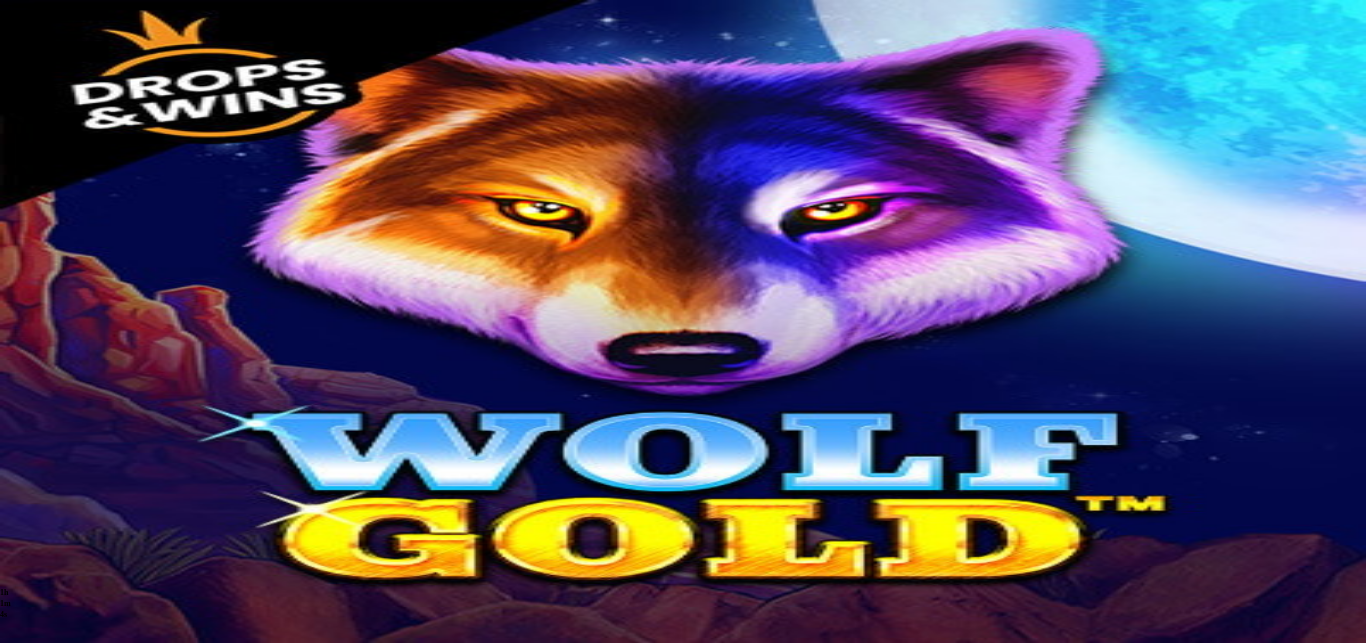click at bounding box center (16, 616) 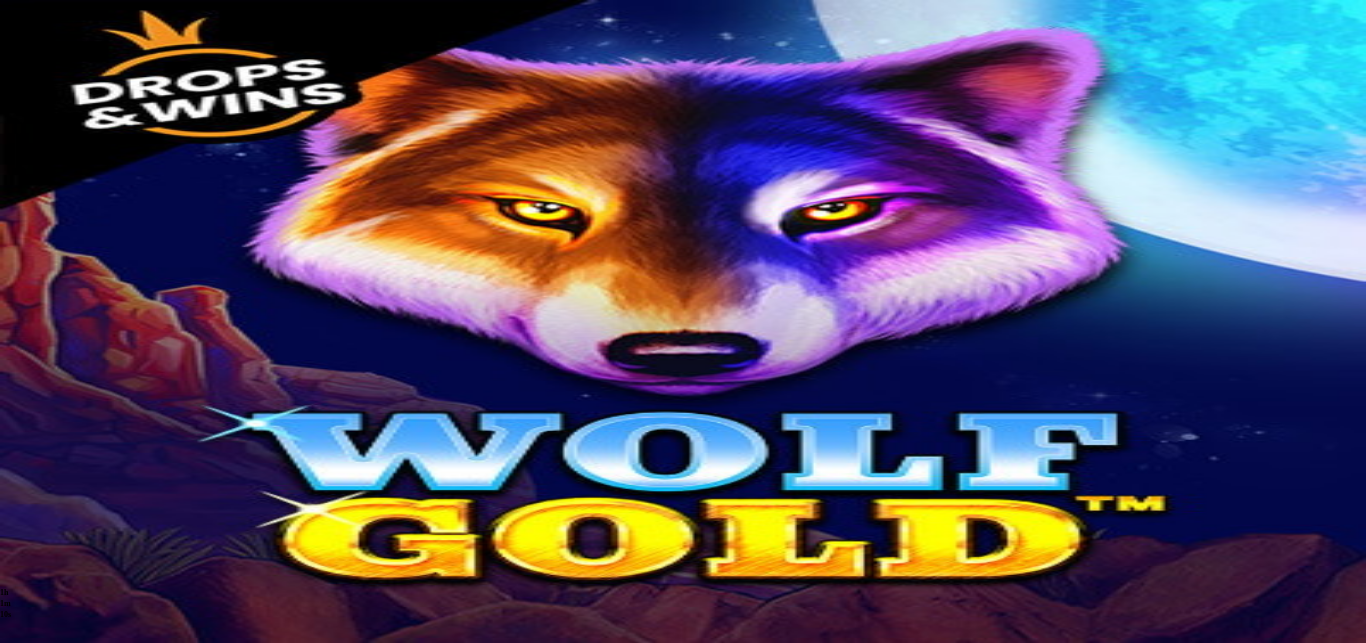 click at bounding box center [52, 295] 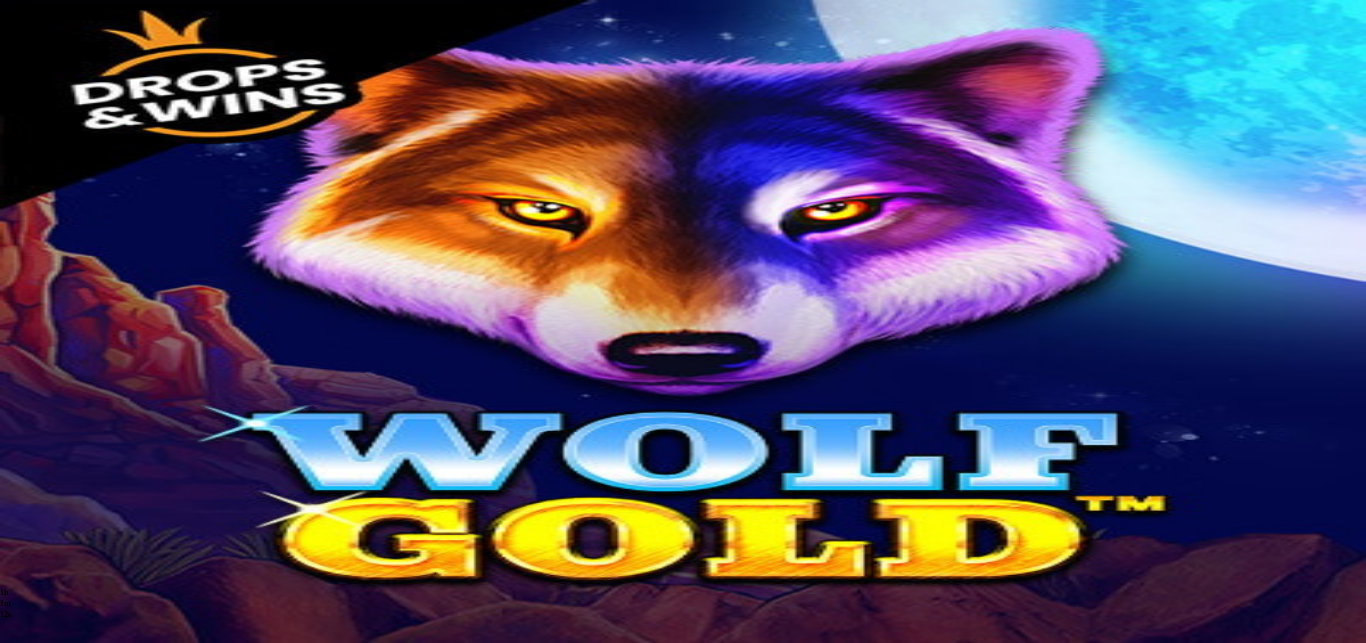 scroll, scrollTop: 69, scrollLeft: 0, axis: vertical 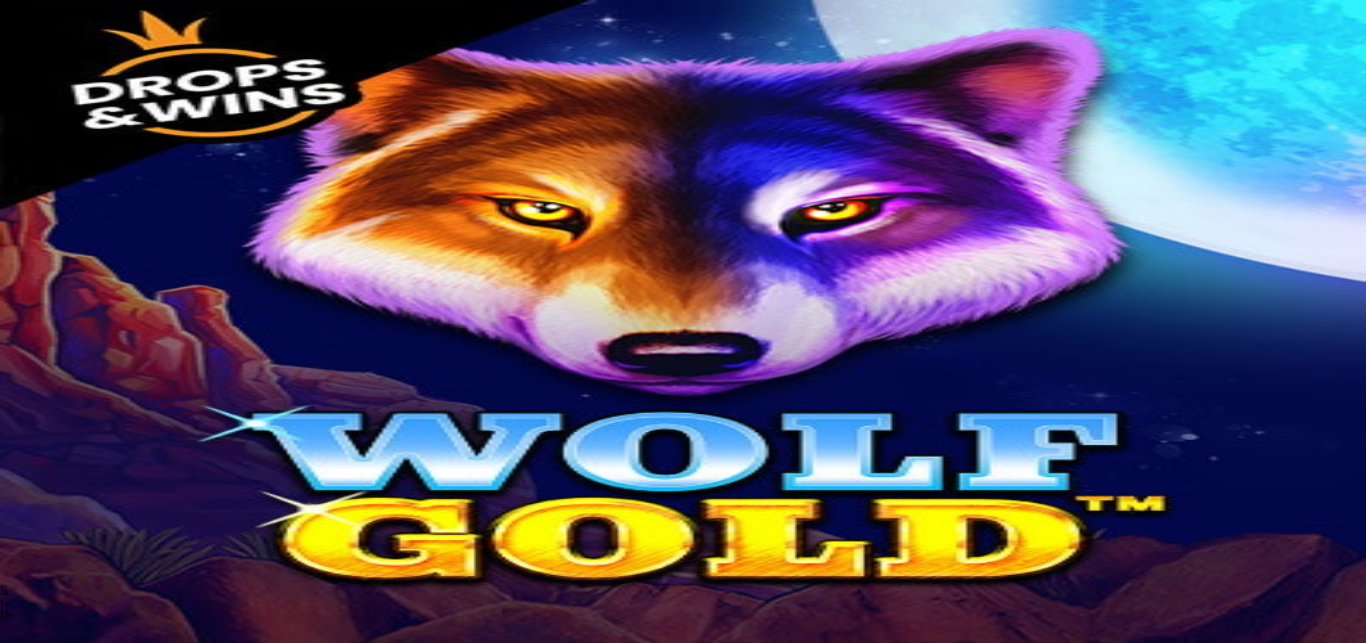 click on "Kirjaudu ulos" at bounding box center (54, 1004) 